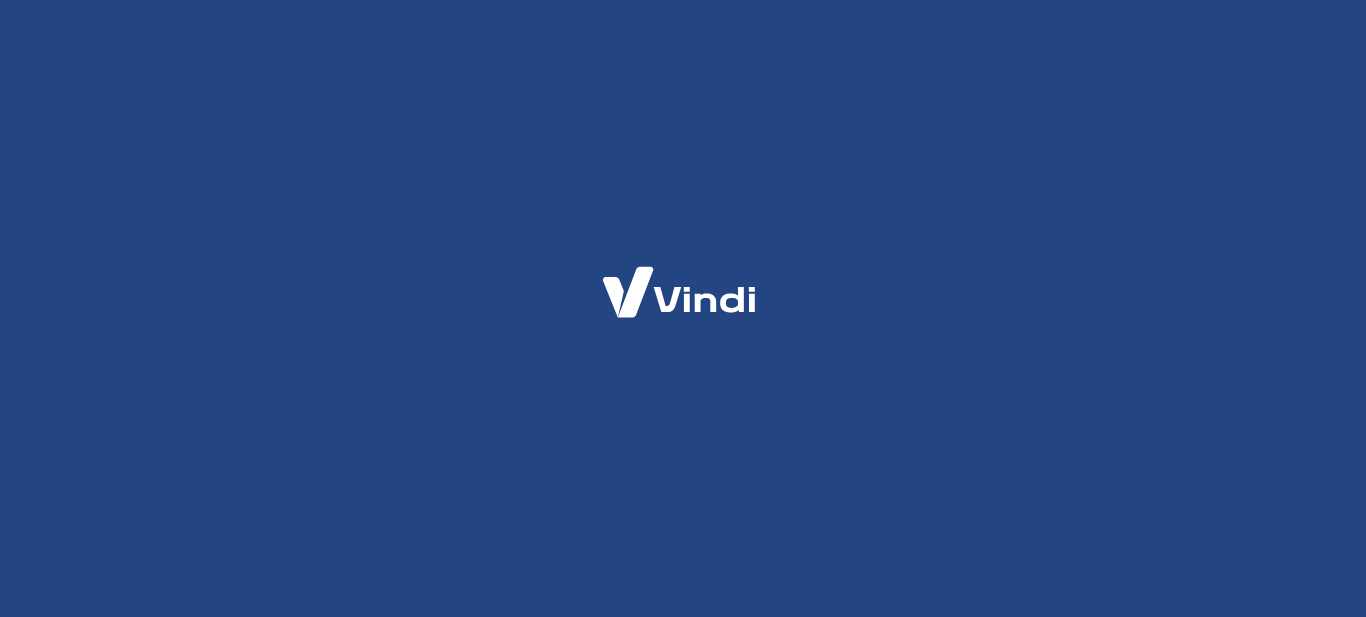 scroll, scrollTop: 0, scrollLeft: 0, axis: both 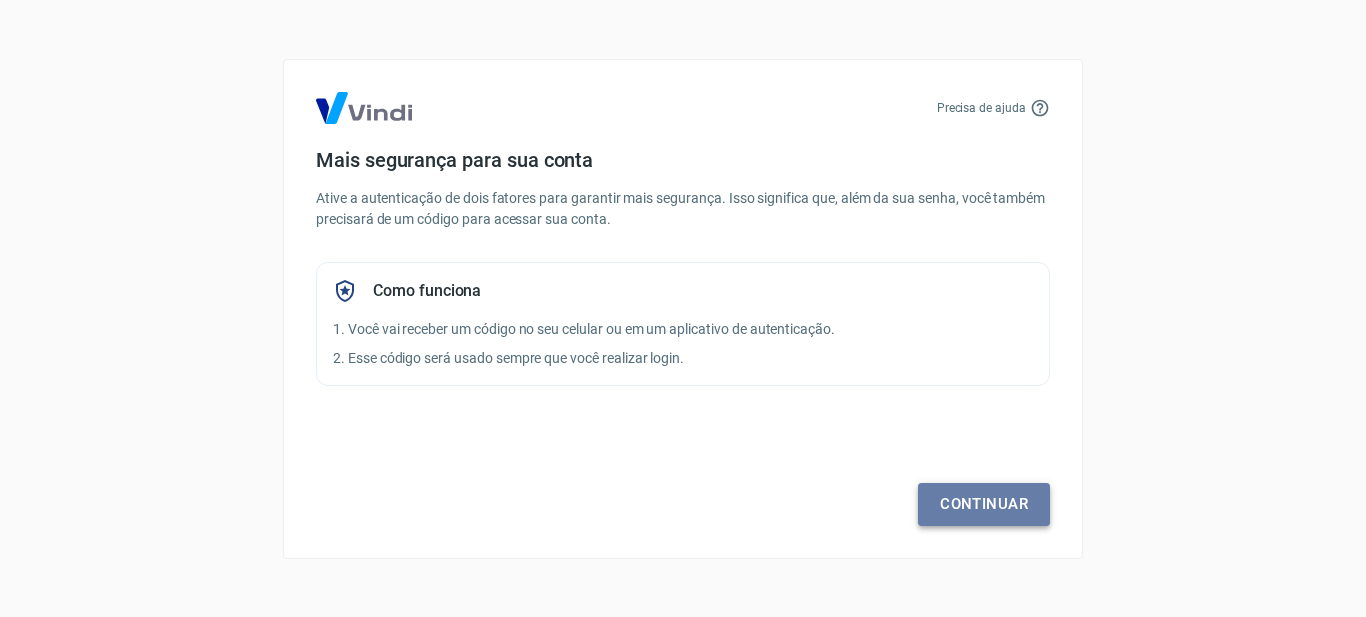 click on "Continuar" at bounding box center (984, 504) 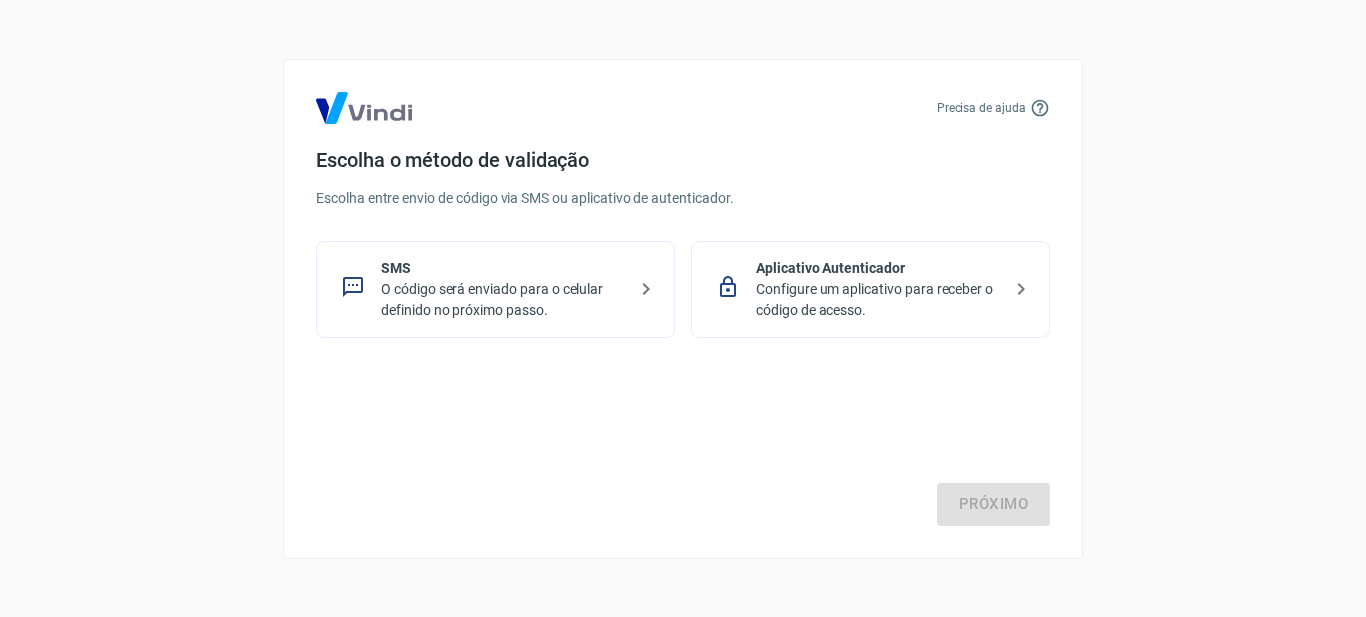 click on "O código será enviado para o celular definido no próximo passo." at bounding box center (503, 300) 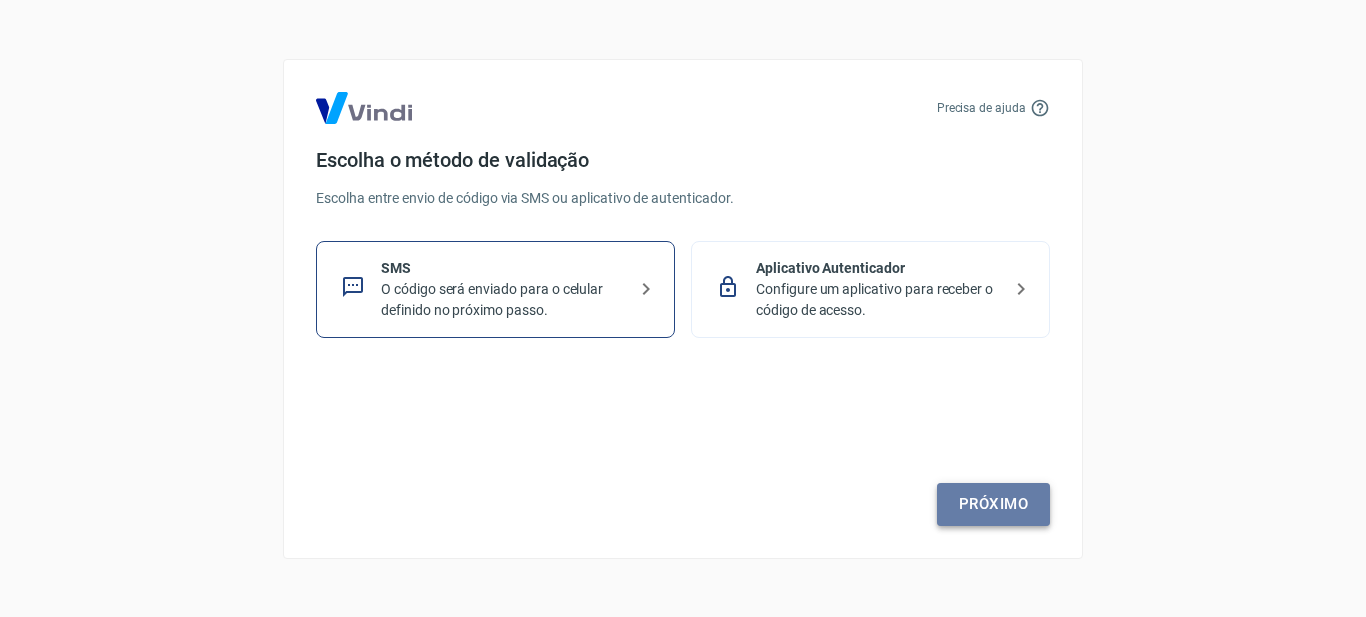 click on "Próximo" at bounding box center [993, 504] 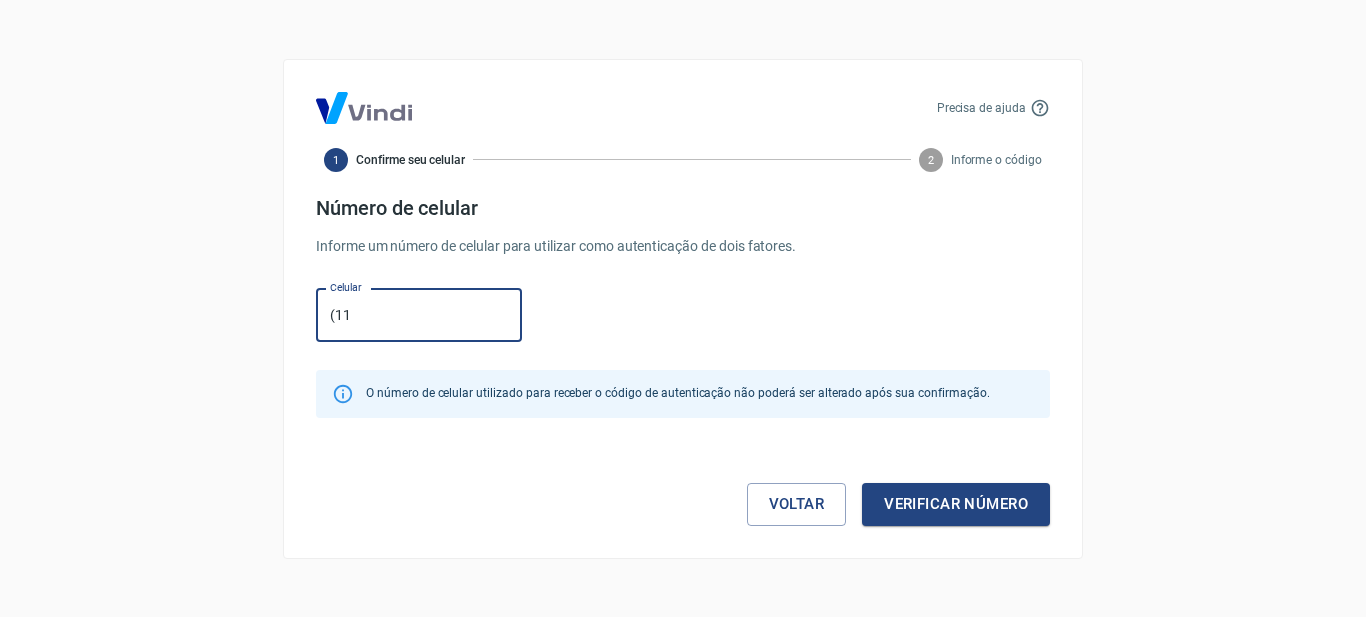 type on "[PHONE]" 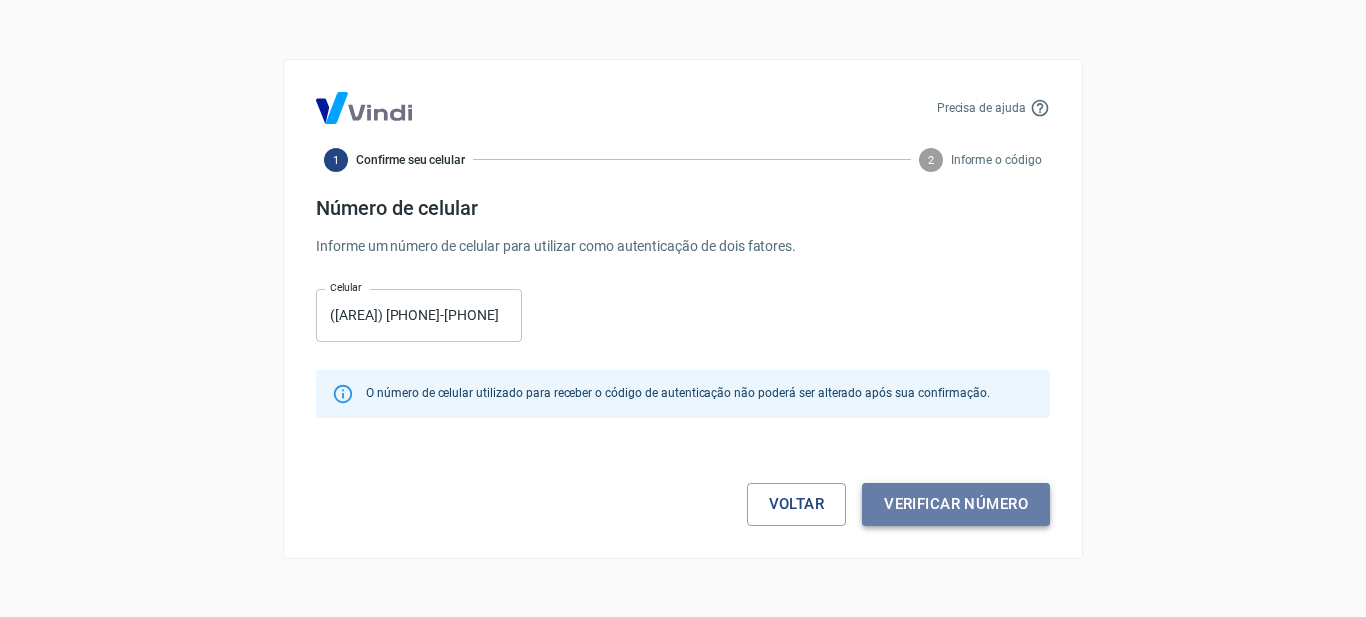 click on "Verificar número" at bounding box center [956, 504] 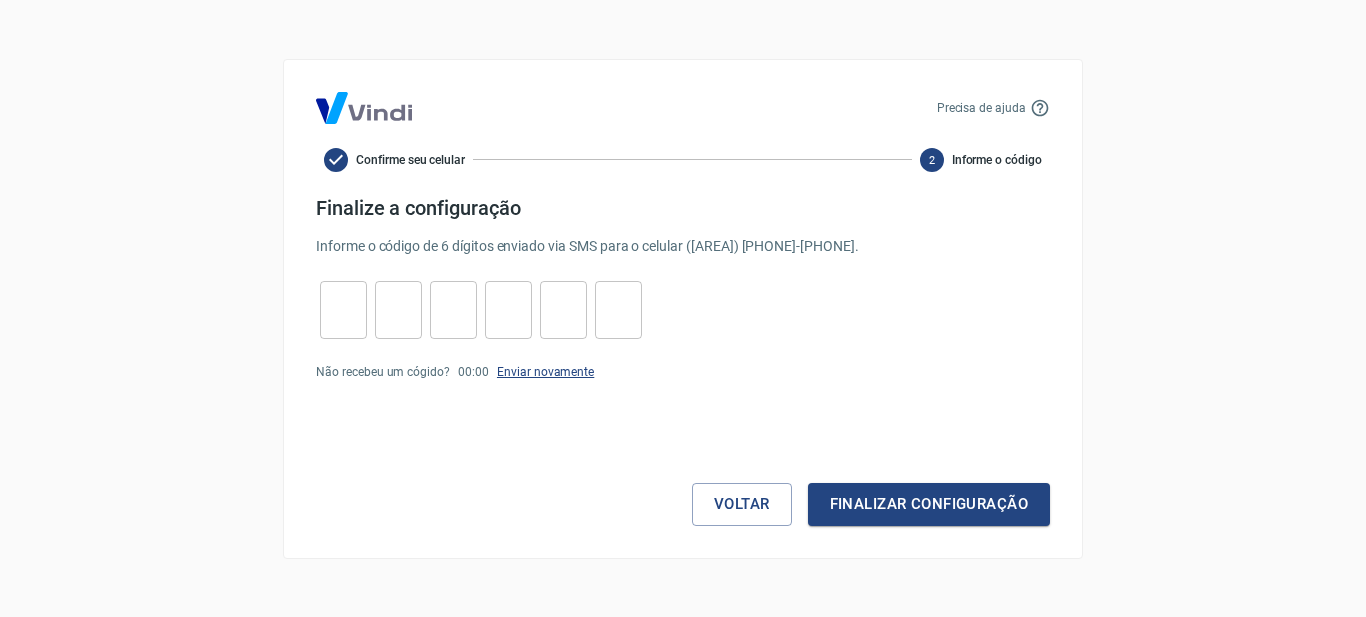 click on "Enviar novamente" at bounding box center (545, 372) 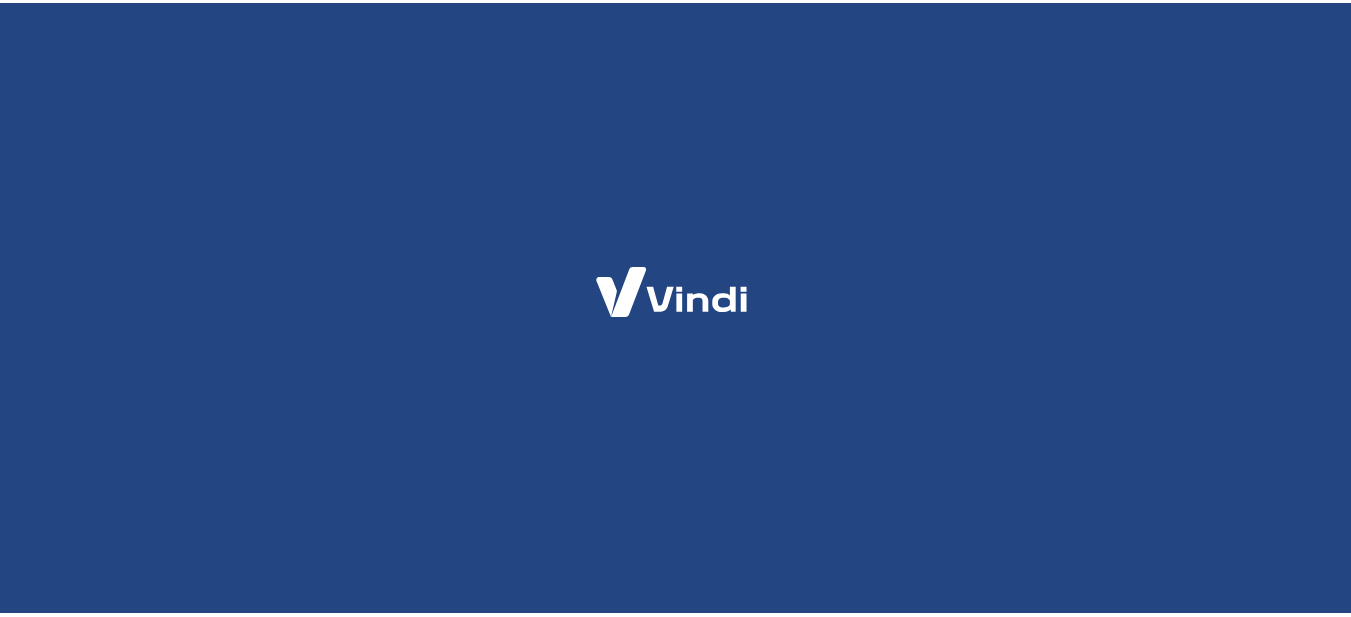 scroll, scrollTop: 0, scrollLeft: 0, axis: both 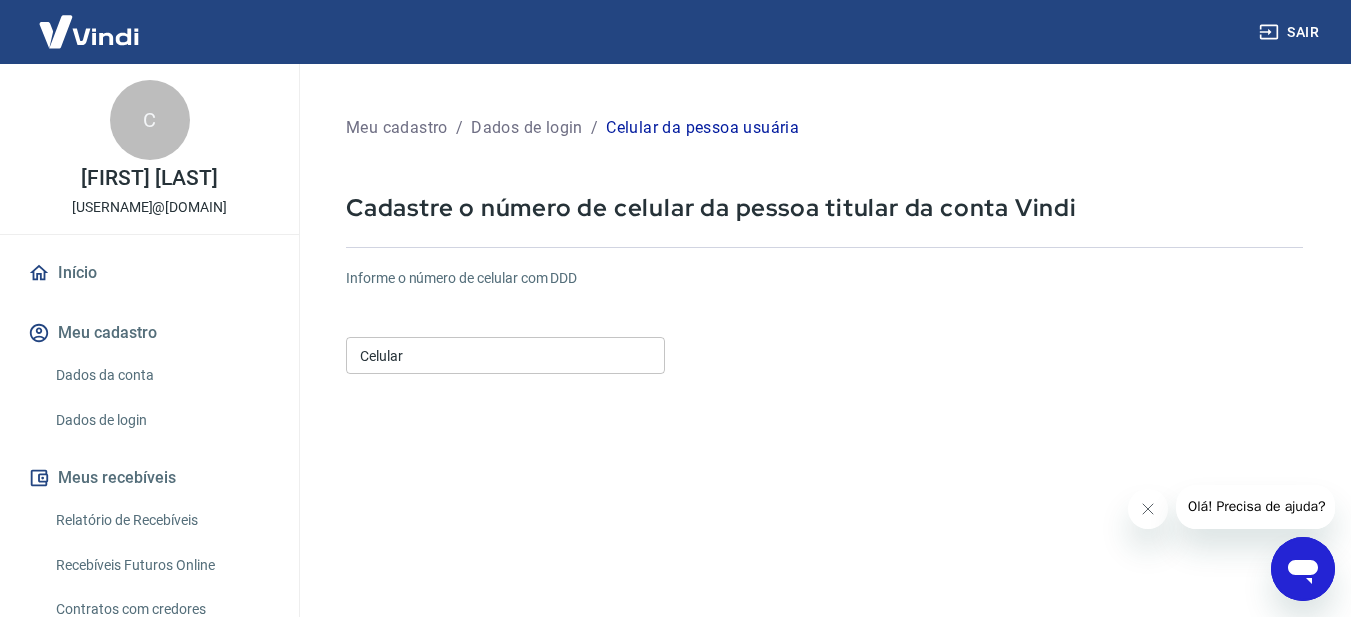 click on "Celular" at bounding box center [505, 355] 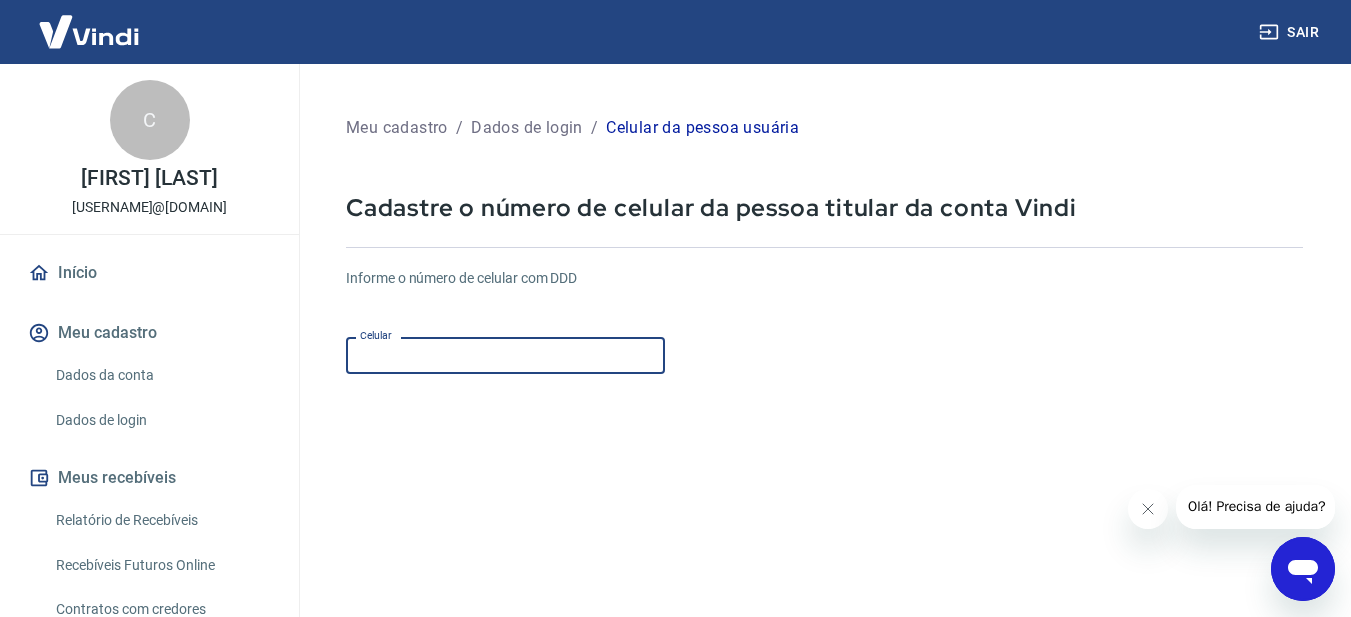 type on "[PHONE]" 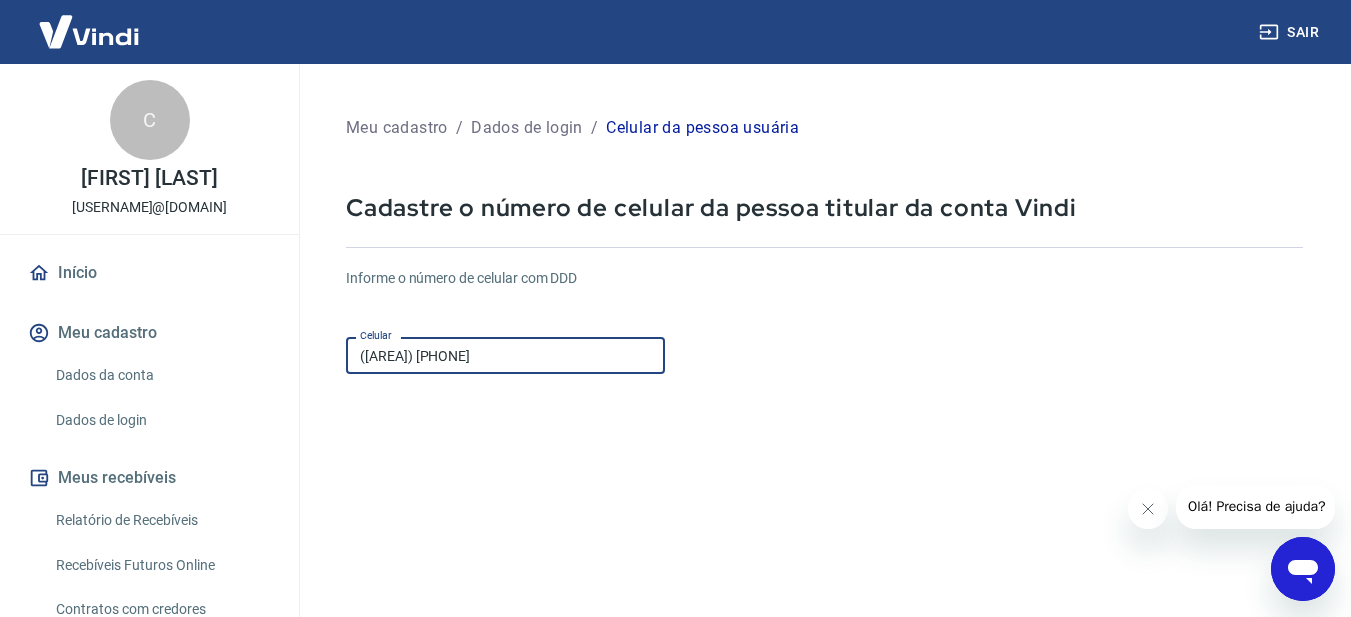 click on "[PHONE]" at bounding box center (505, 355) 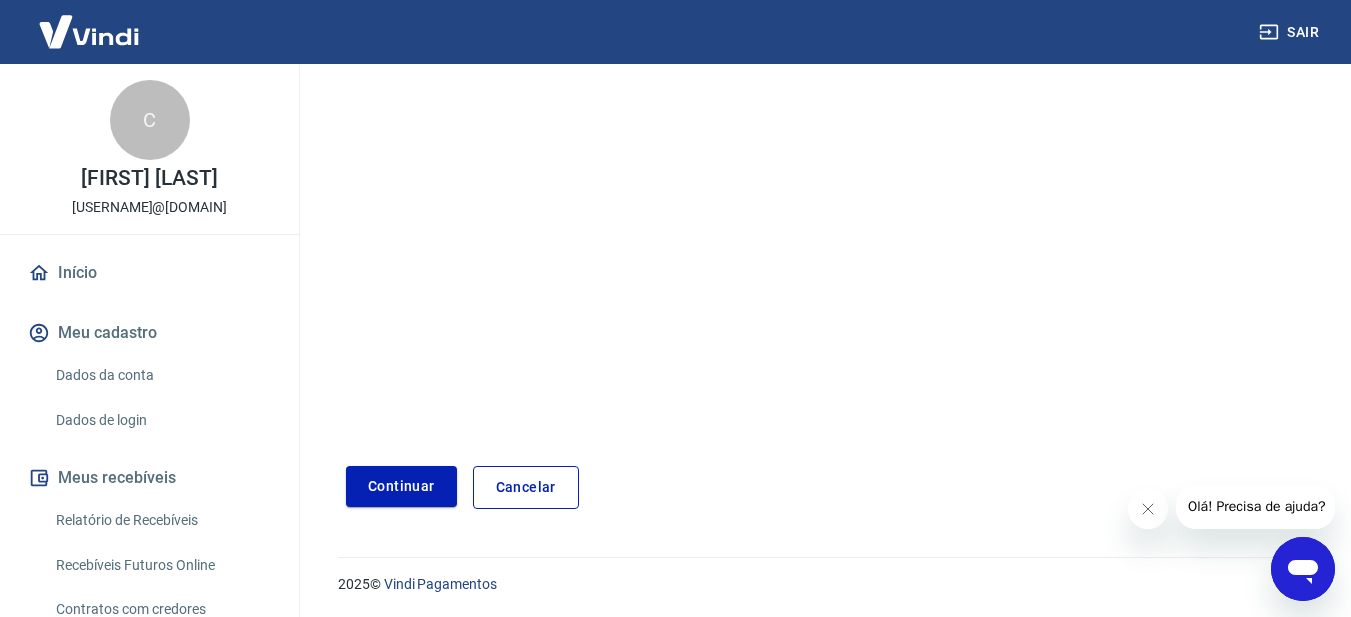 scroll, scrollTop: 330, scrollLeft: 0, axis: vertical 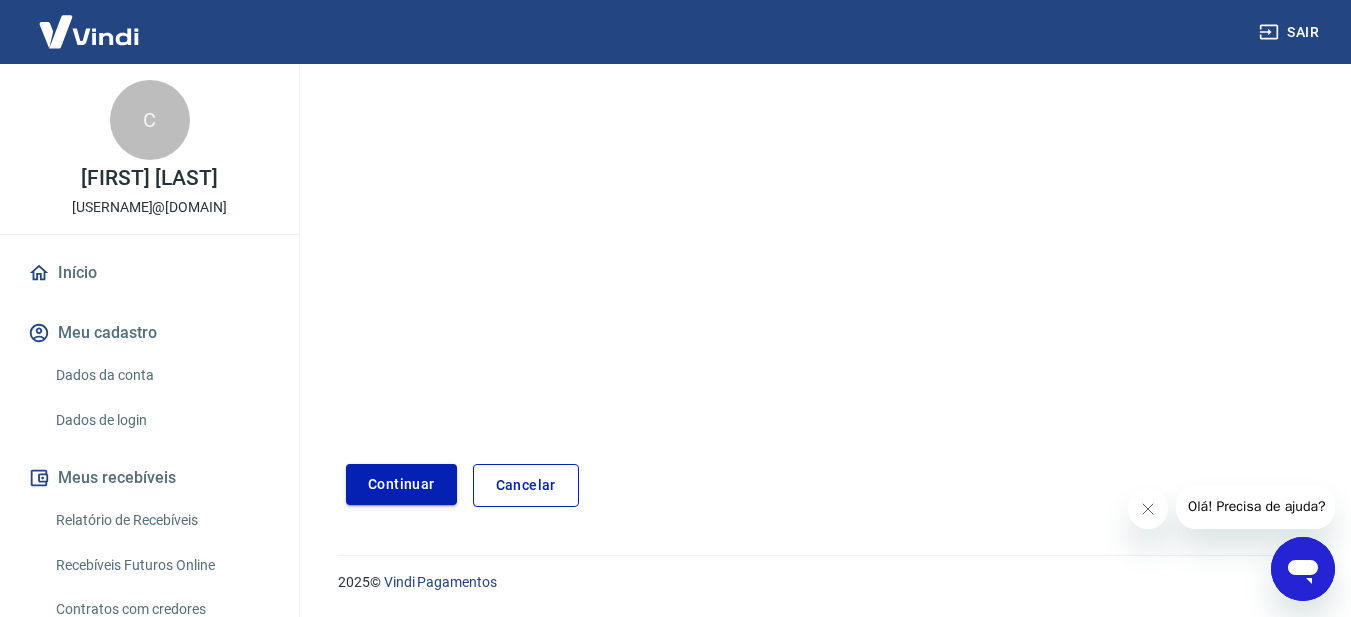 click on "Continuar" at bounding box center (401, 484) 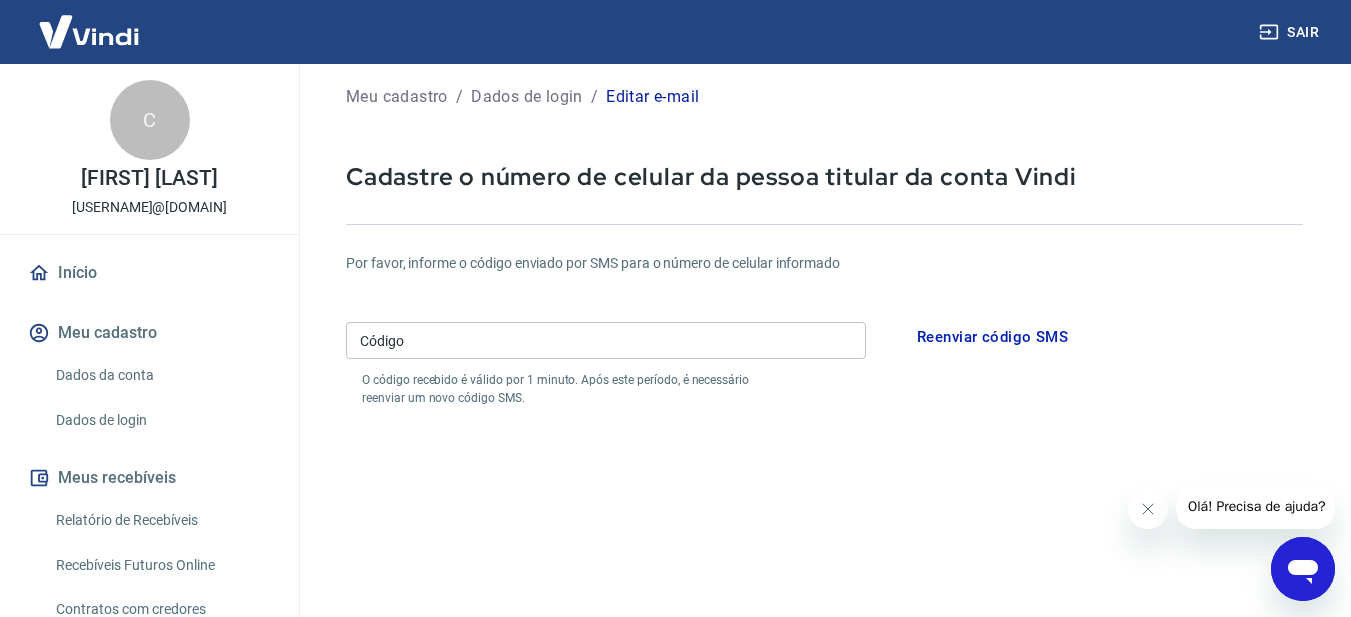 scroll, scrollTop: 30, scrollLeft: 0, axis: vertical 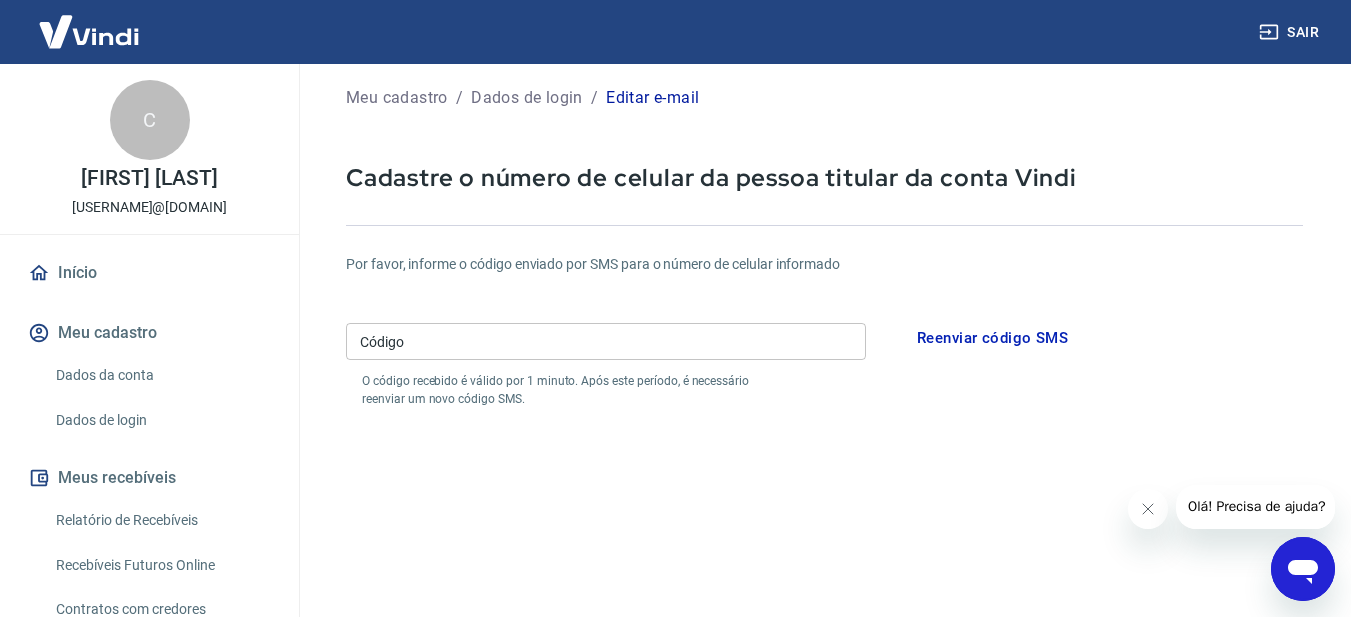 click on "Código" at bounding box center (606, 341) 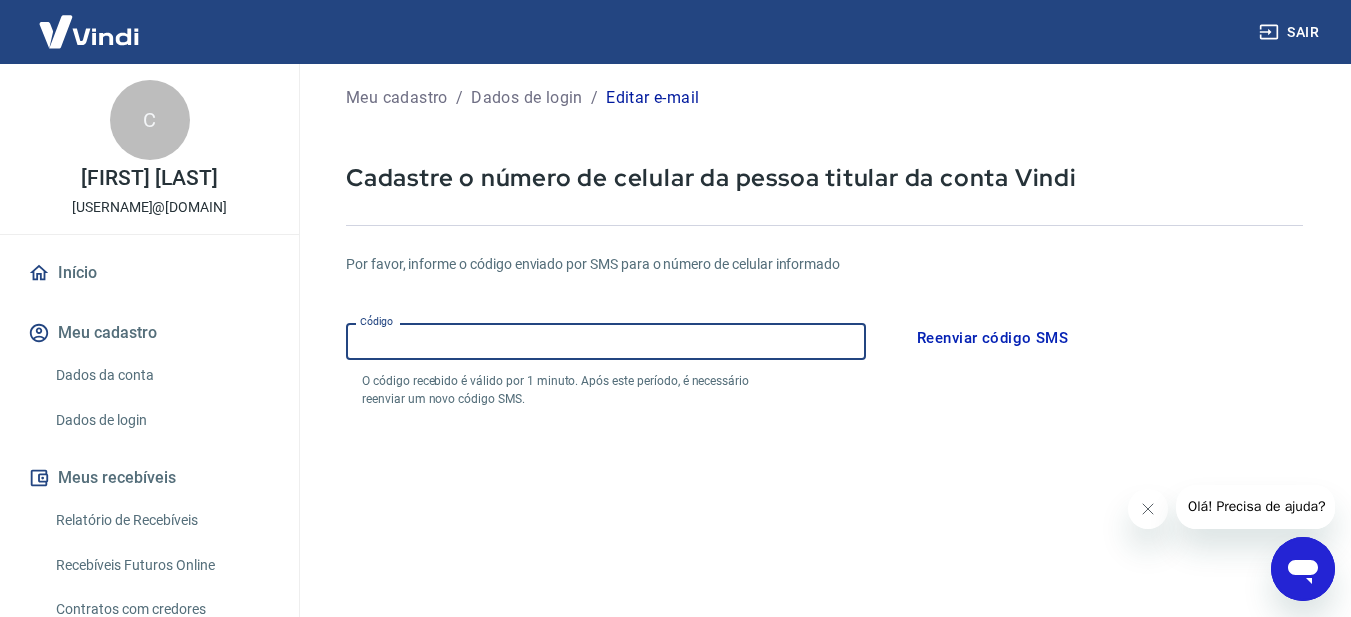 click on "Reenviar código SMS" at bounding box center (992, 338) 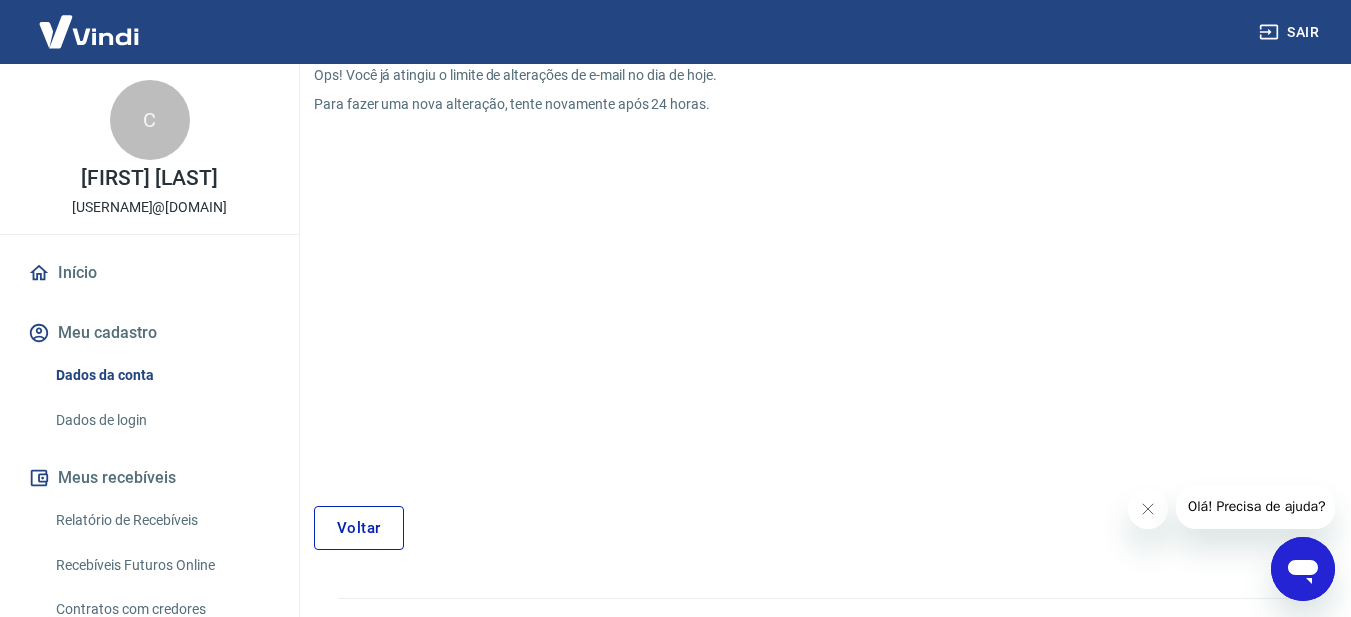 scroll, scrollTop: 231, scrollLeft: 0, axis: vertical 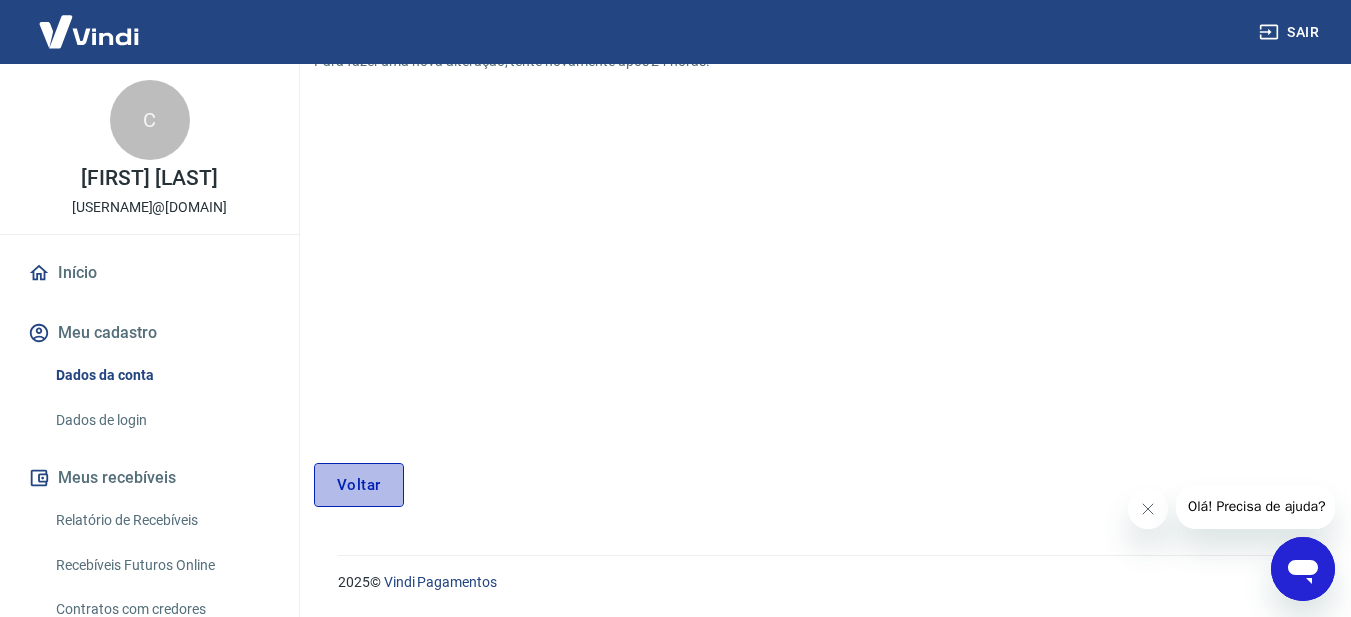 click on "Voltar" at bounding box center [359, 485] 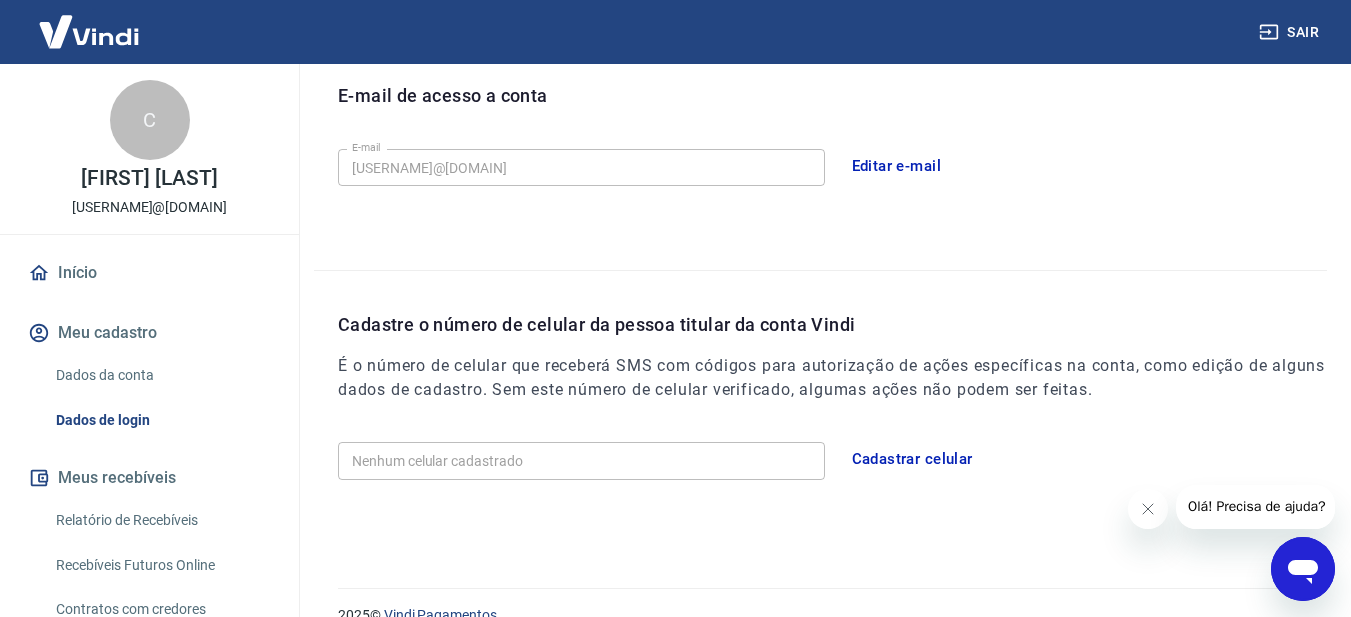scroll, scrollTop: 596, scrollLeft: 0, axis: vertical 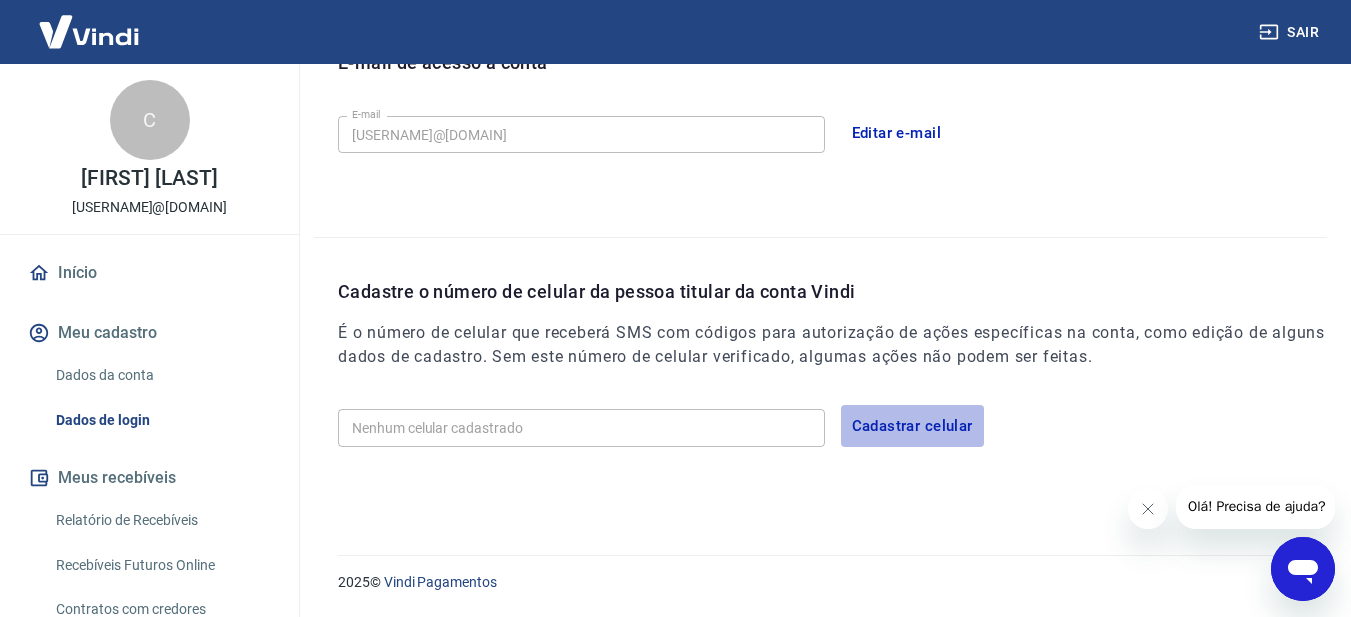 click on "Cadastrar celular" at bounding box center (912, 426) 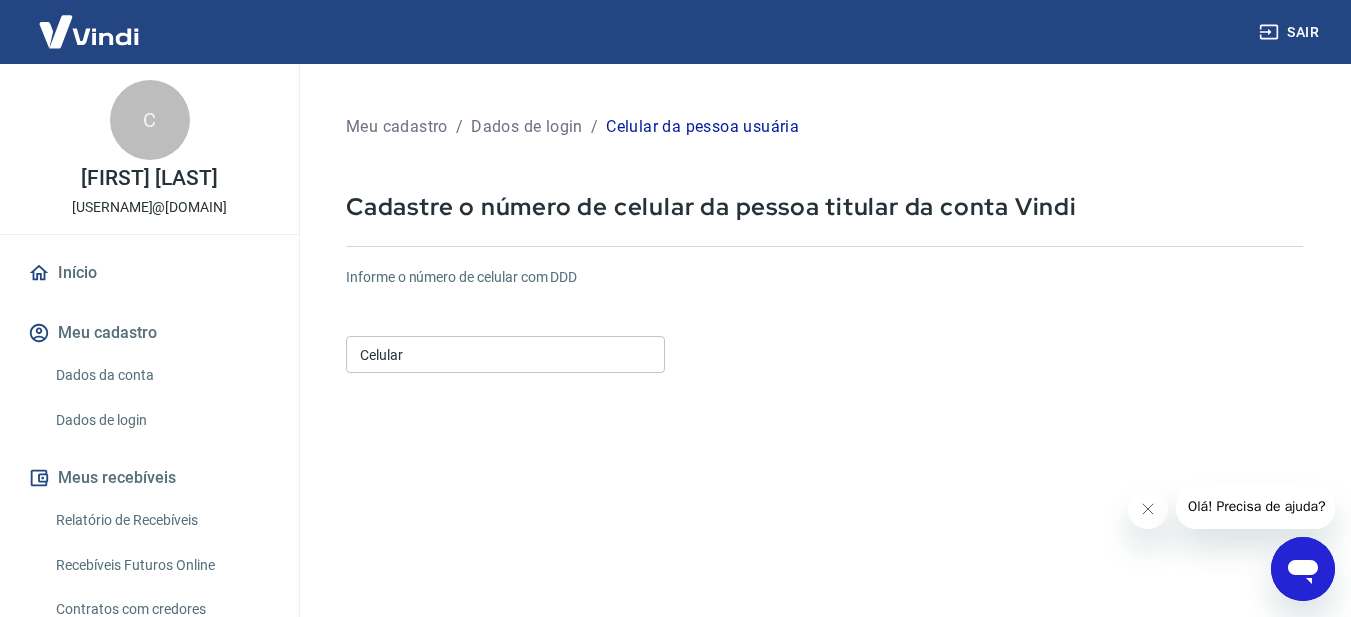 scroll, scrollTop: 0, scrollLeft: 0, axis: both 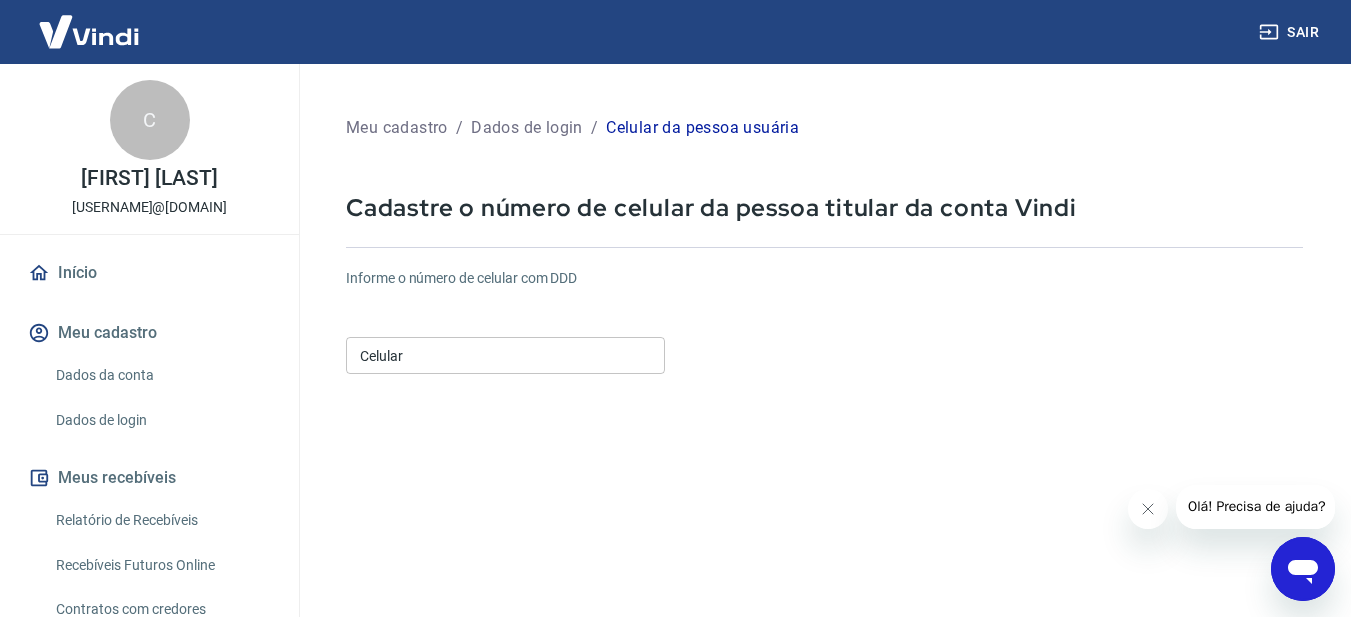 click on "Celular" at bounding box center [505, 355] 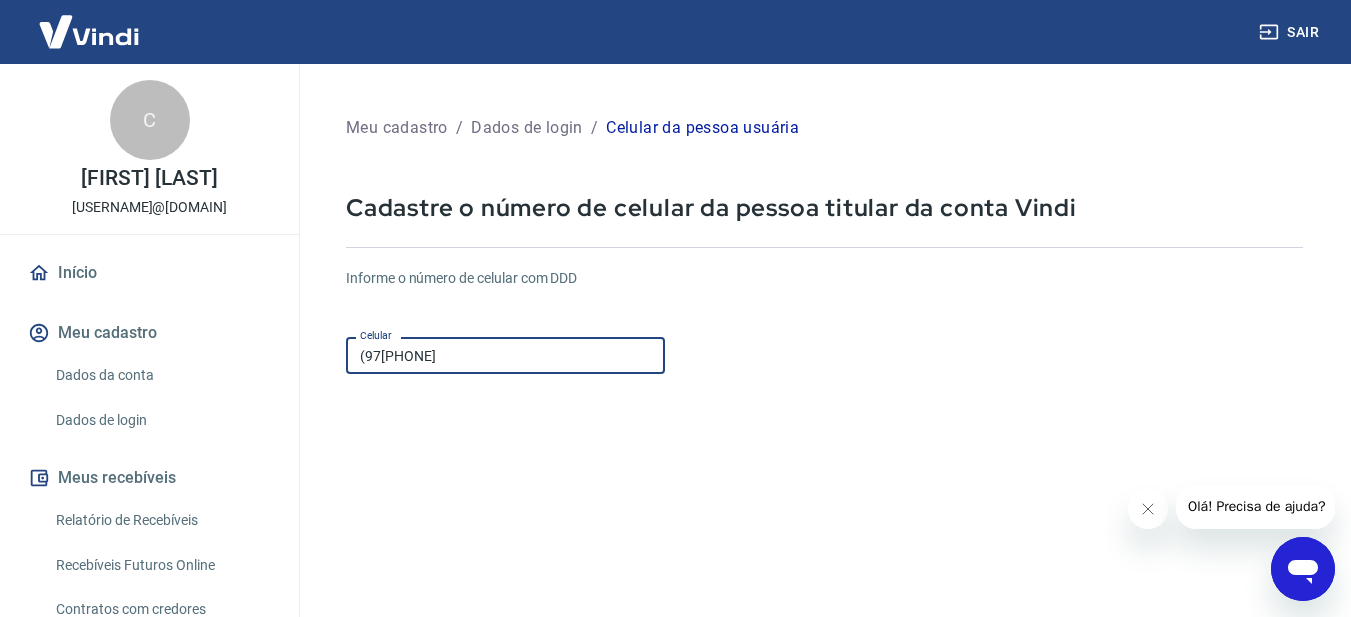 type on "(9" 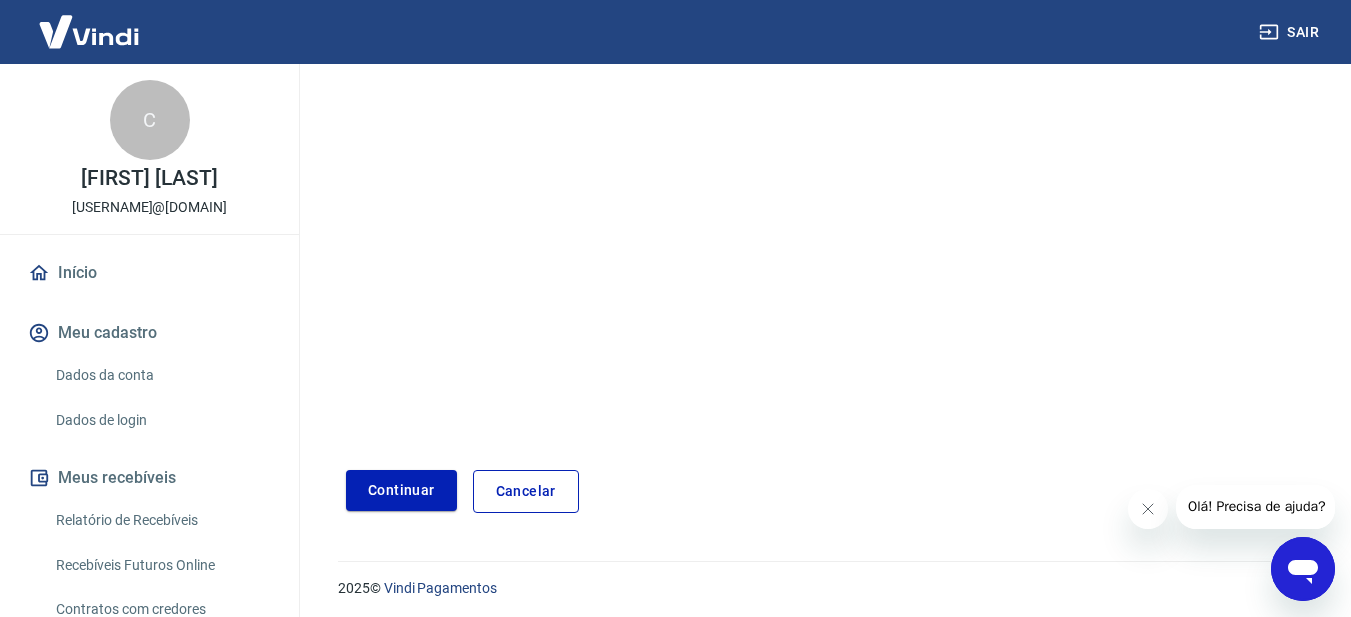 scroll, scrollTop: 330, scrollLeft: 0, axis: vertical 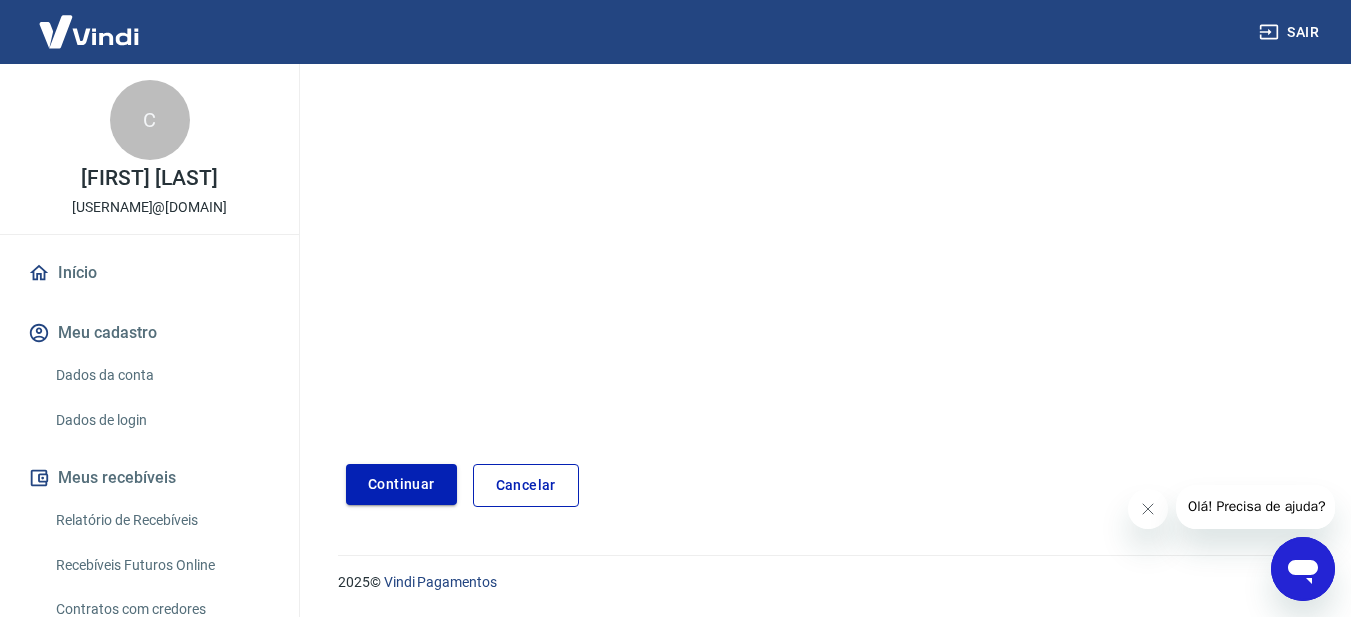 type on "[PHONE]" 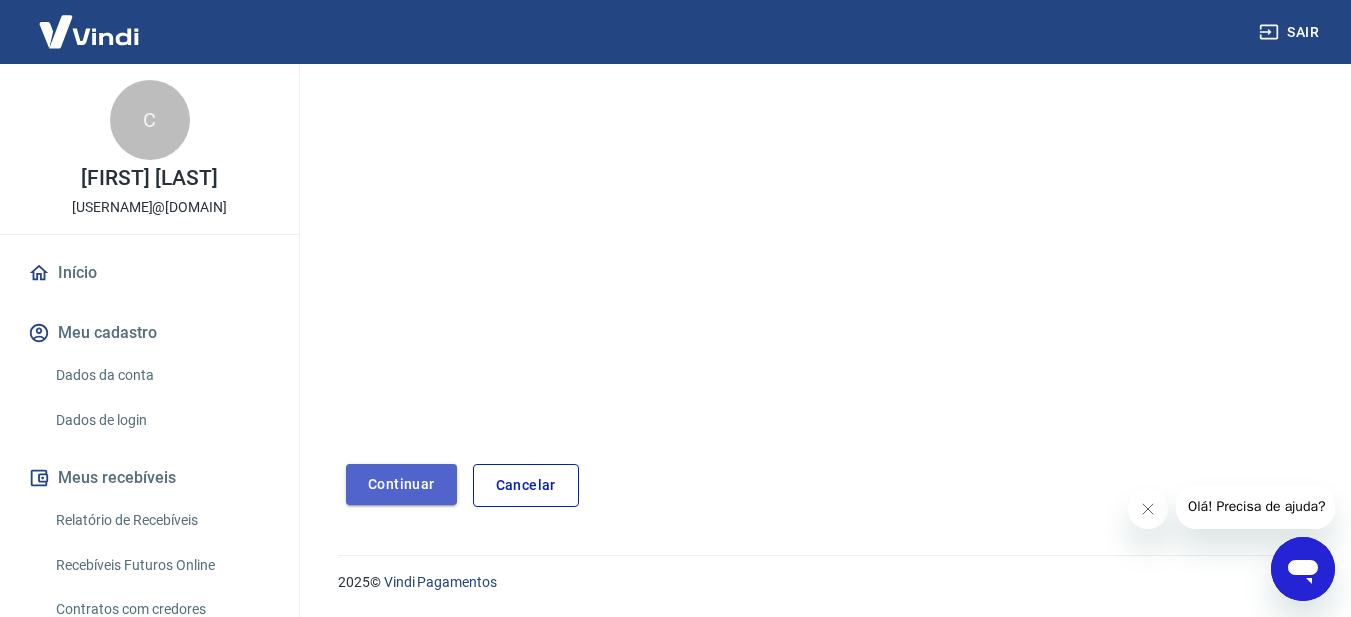 click on "Continuar" at bounding box center [401, 484] 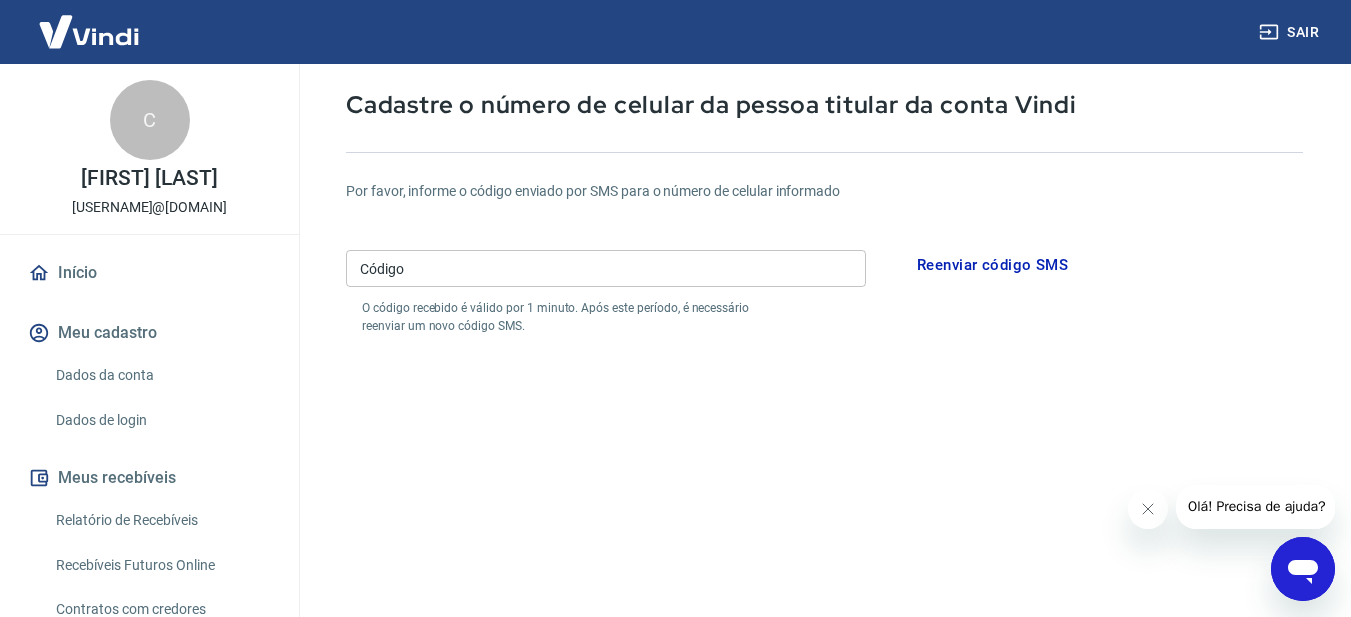 scroll, scrollTop: 200, scrollLeft: 0, axis: vertical 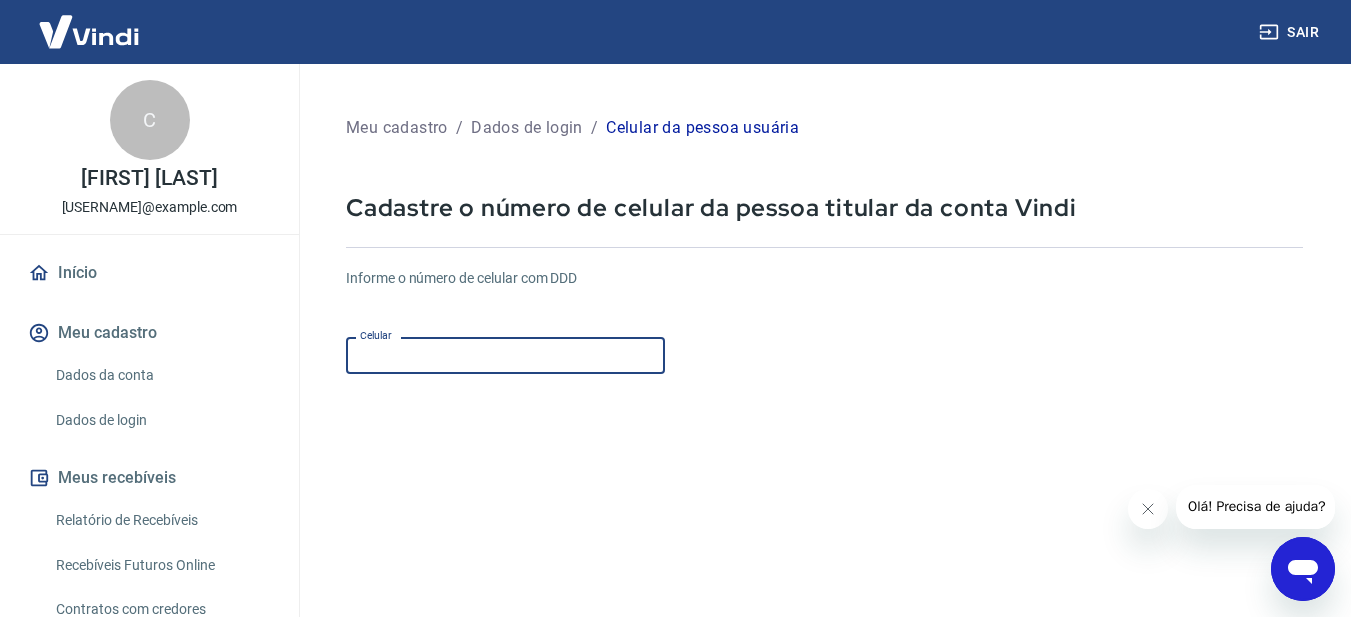 click on "Celular" at bounding box center (505, 355) 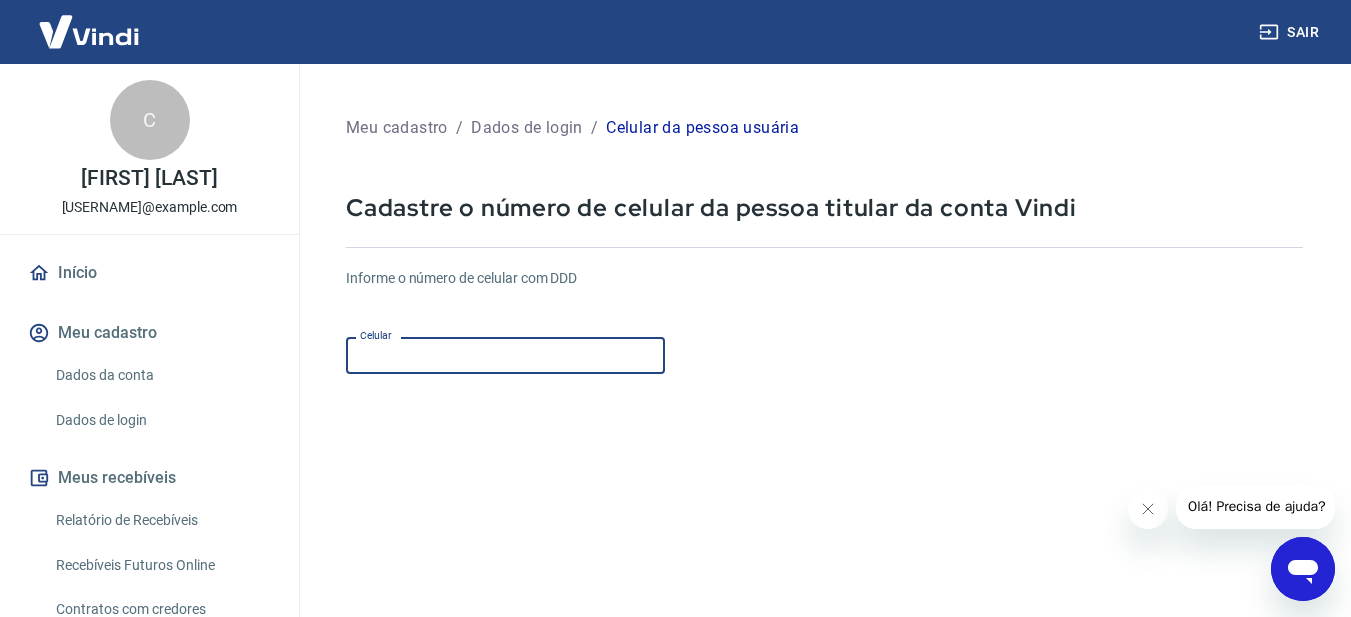 type on "[PHONE]" 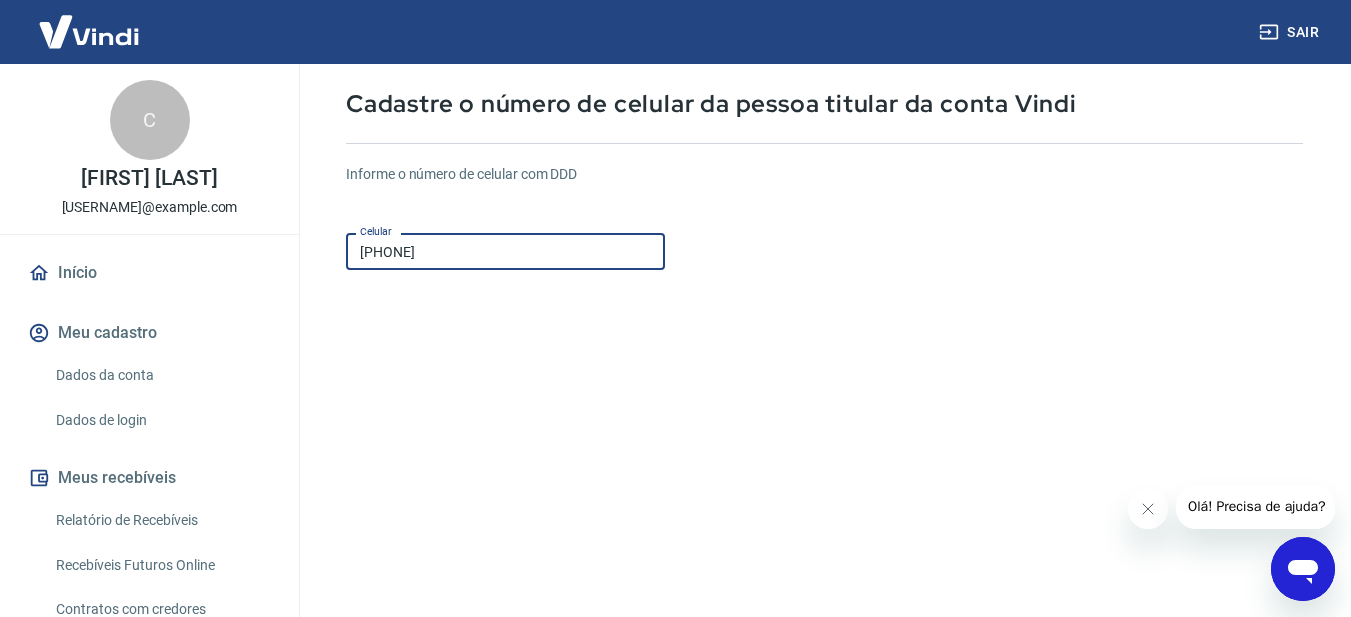 scroll, scrollTop: 330, scrollLeft: 0, axis: vertical 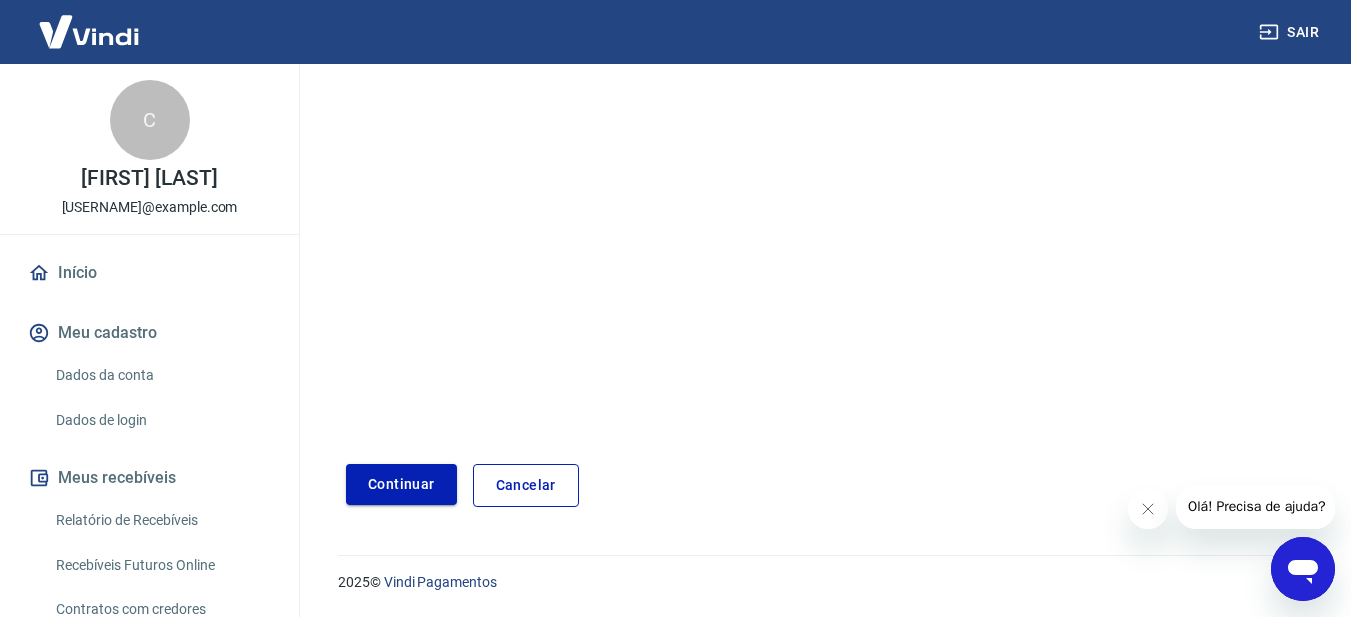 click on "Continuar" at bounding box center (401, 484) 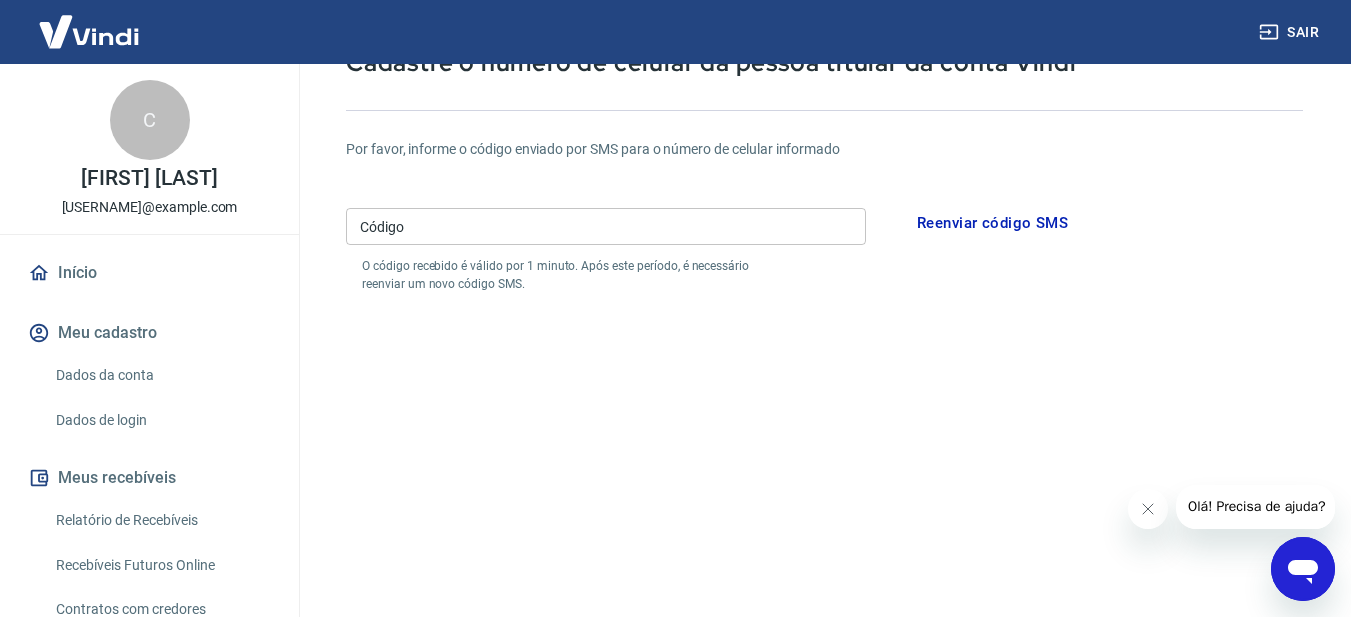 scroll, scrollTop: 130, scrollLeft: 0, axis: vertical 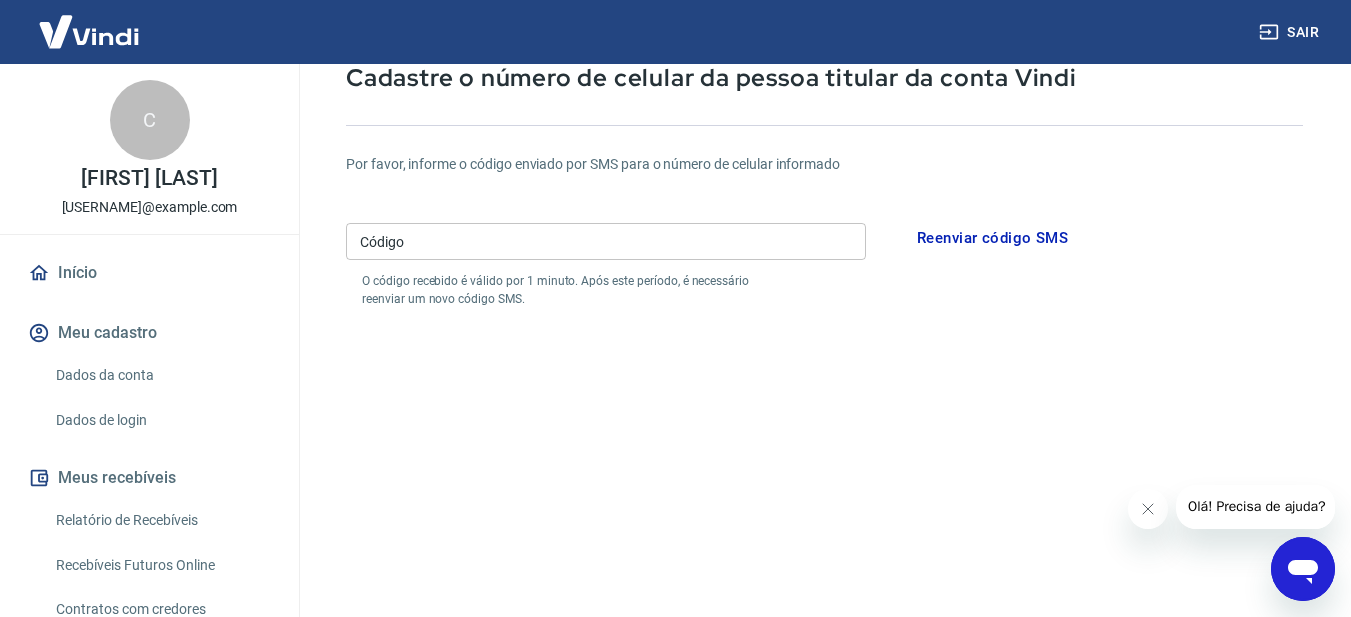 click on "O código recebido é válido por 1 minuto. Após este período, é necessário reenviar um novo código SMS." at bounding box center (574, 290) 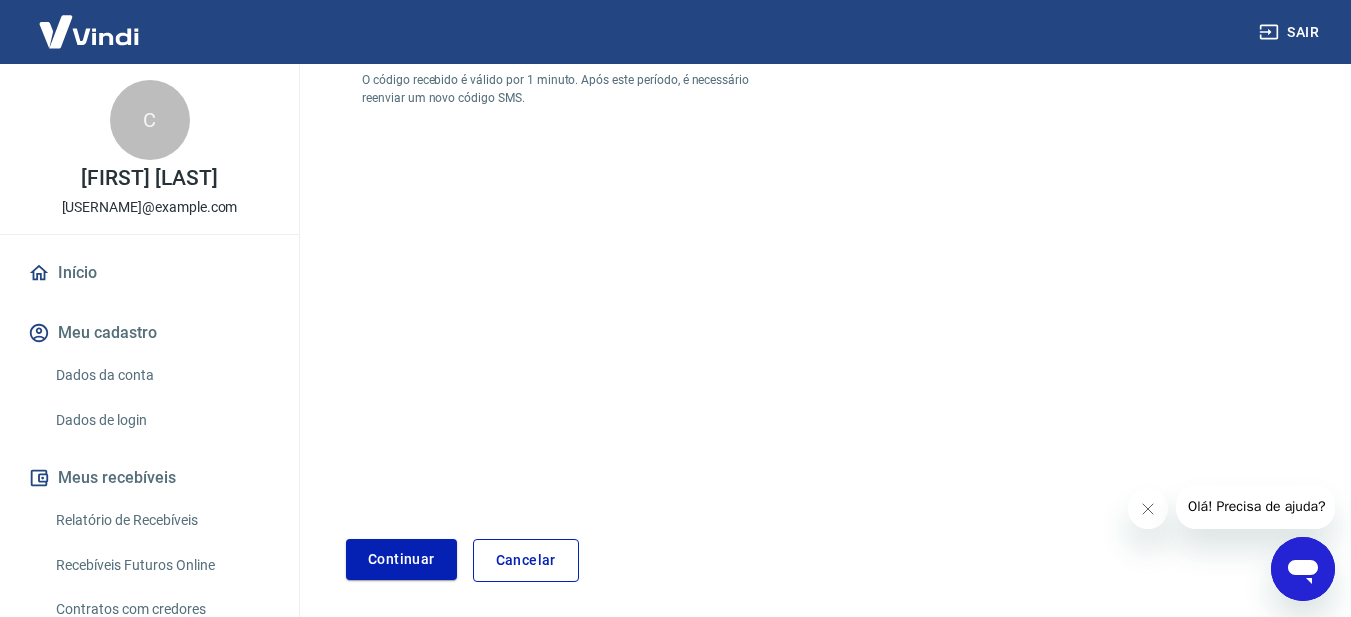scroll, scrollTop: 400, scrollLeft: 0, axis: vertical 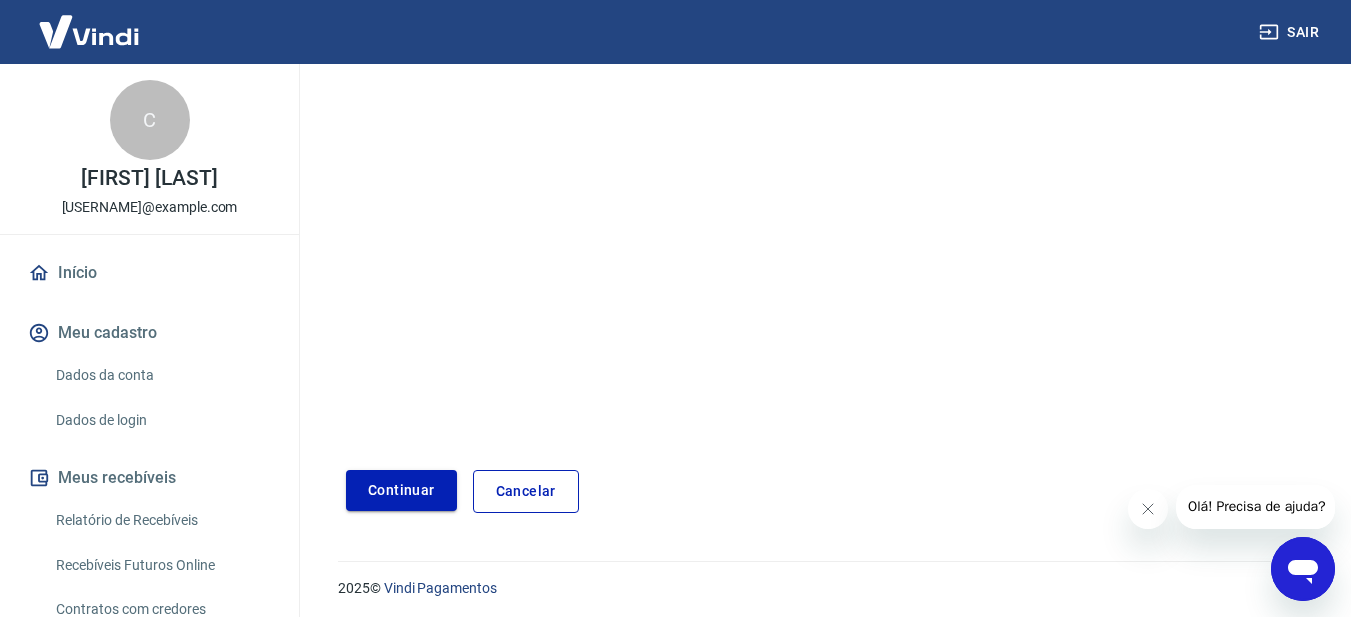 type on "[PHONE]" 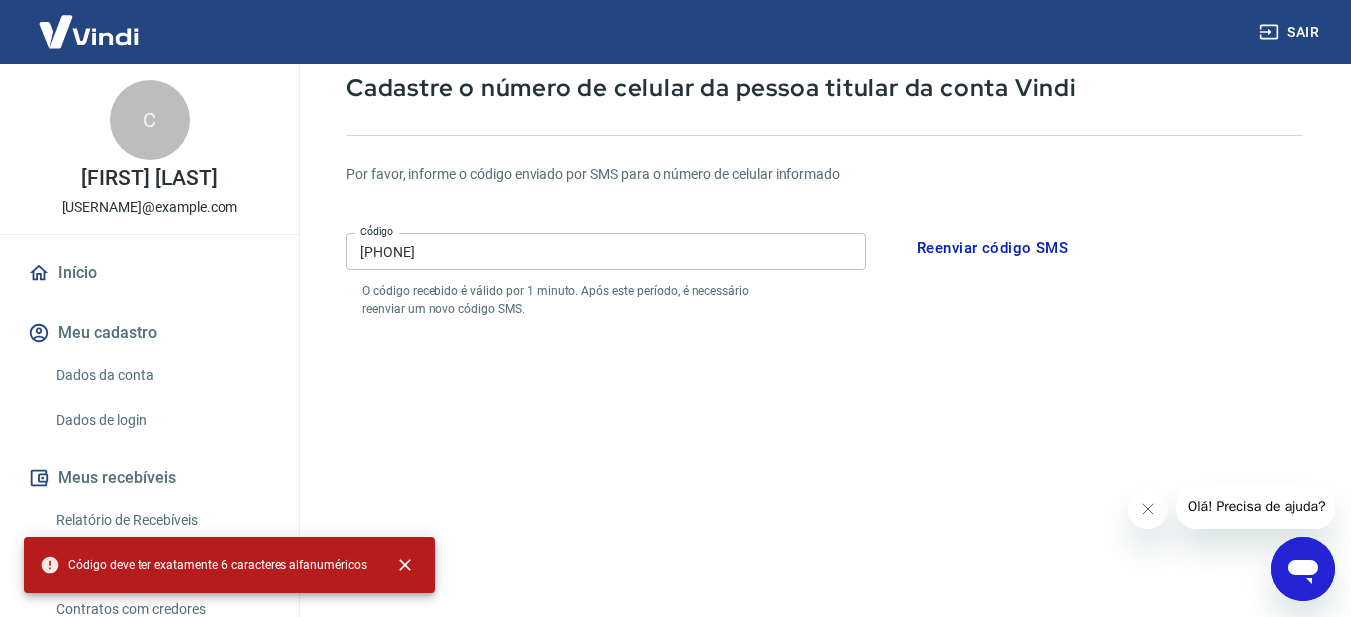 scroll, scrollTop: 0, scrollLeft: 0, axis: both 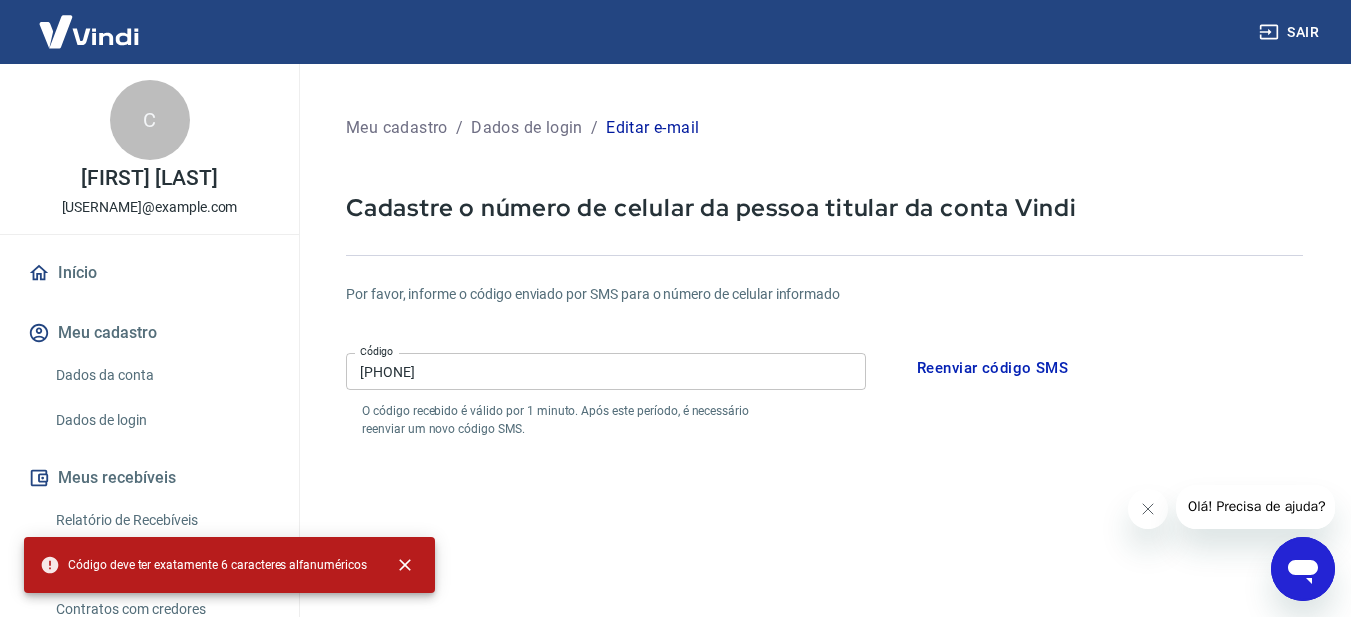 click on "Reenviar código SMS" at bounding box center (992, 368) 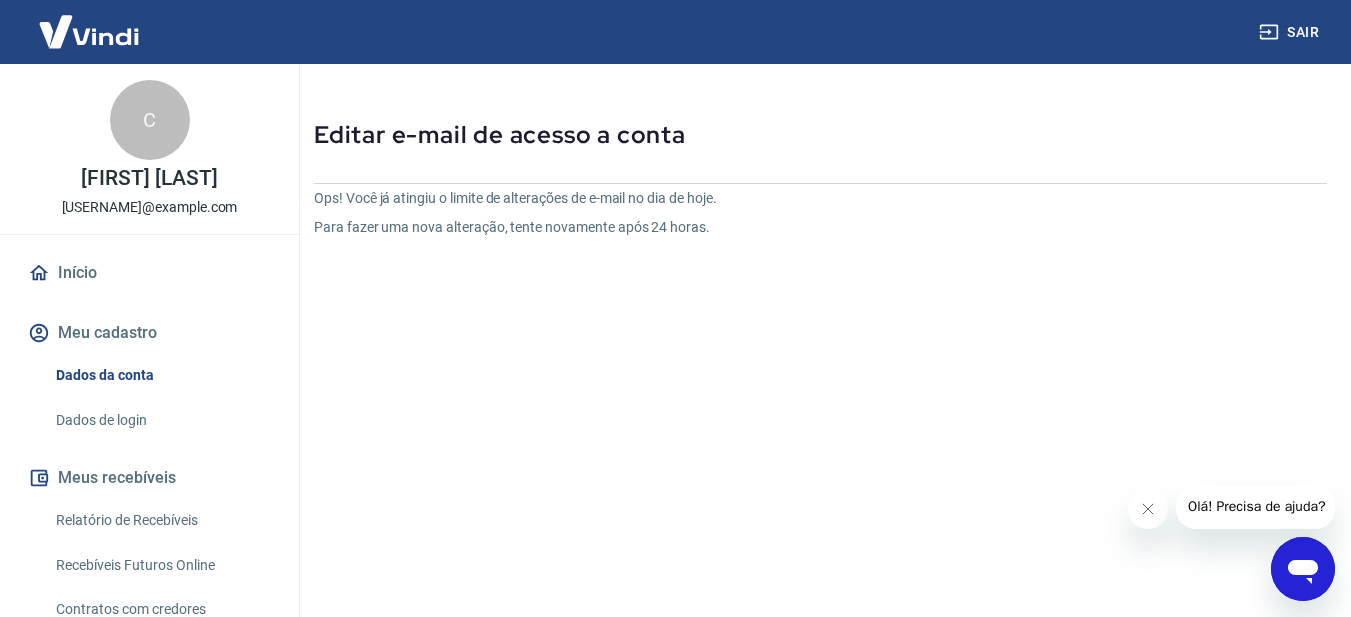 scroll, scrollTop: 100, scrollLeft: 0, axis: vertical 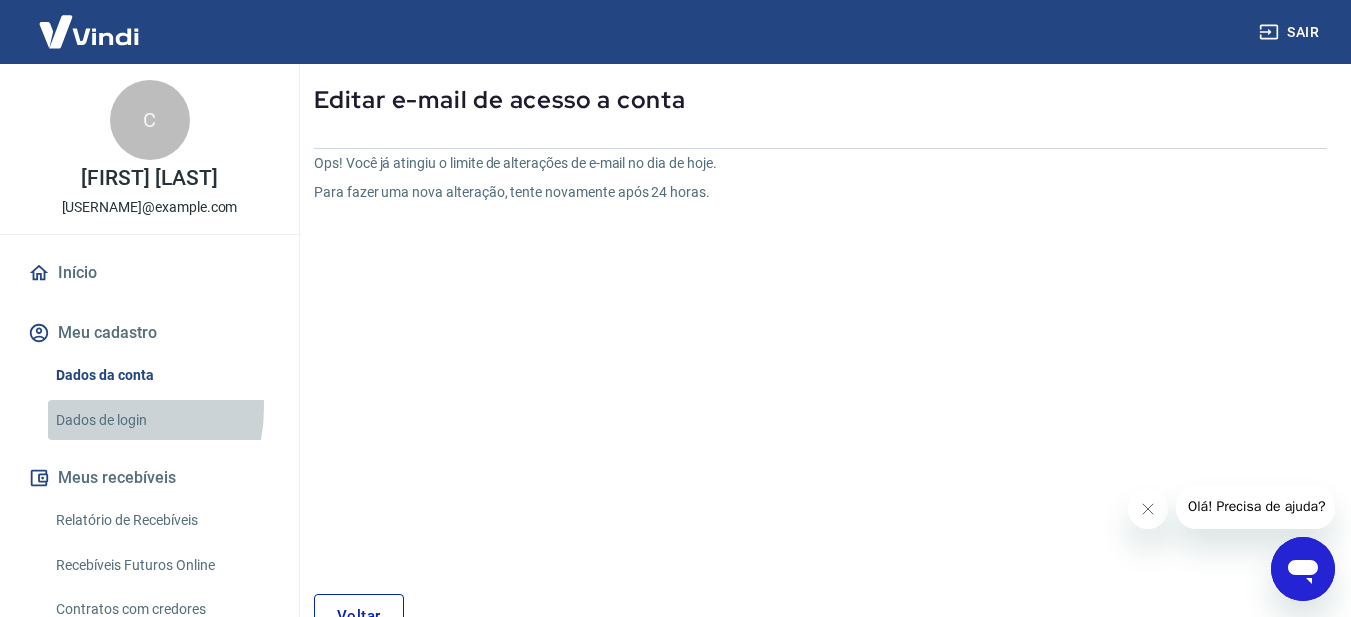 click on "Dados de login" at bounding box center [161, 420] 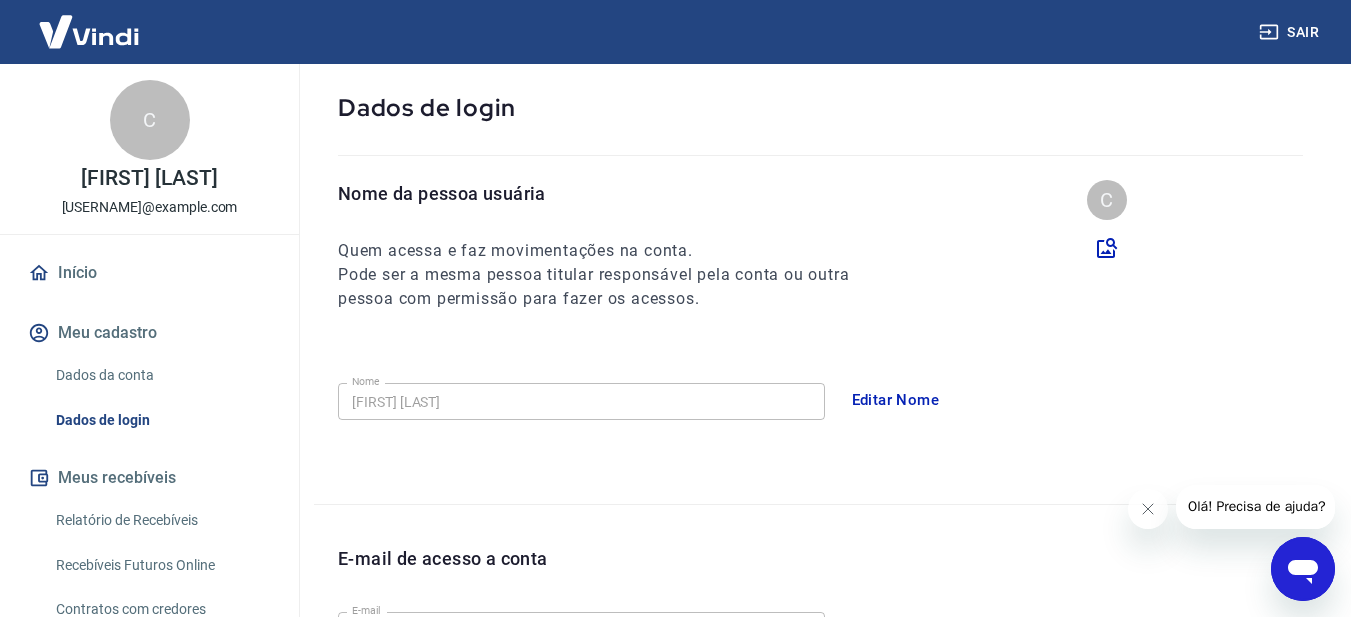 click on "Dados da conta" at bounding box center [161, 375] 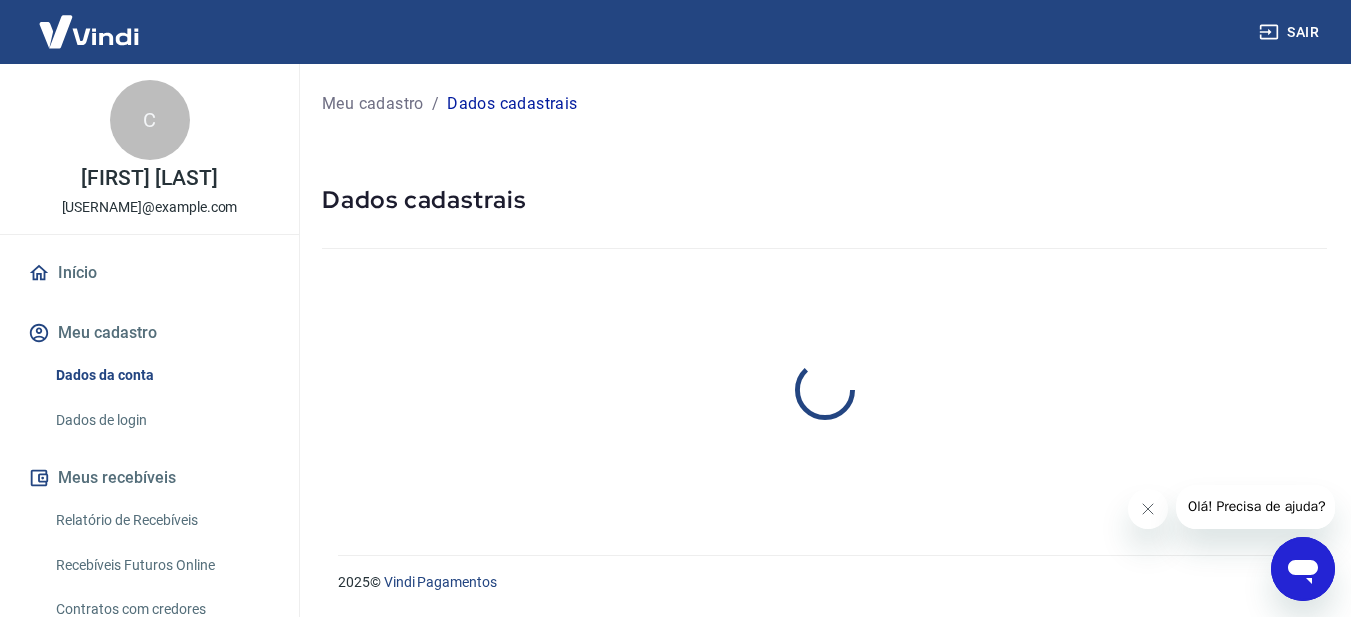 scroll, scrollTop: 0, scrollLeft: 0, axis: both 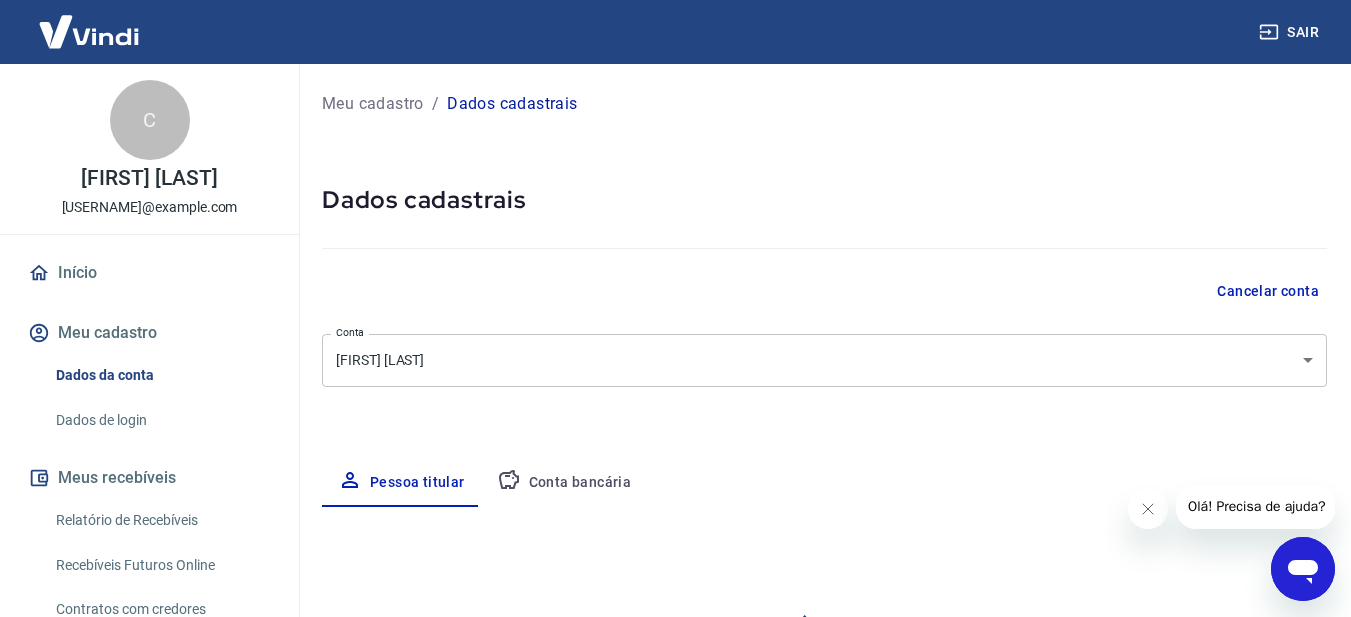 select on "SP" 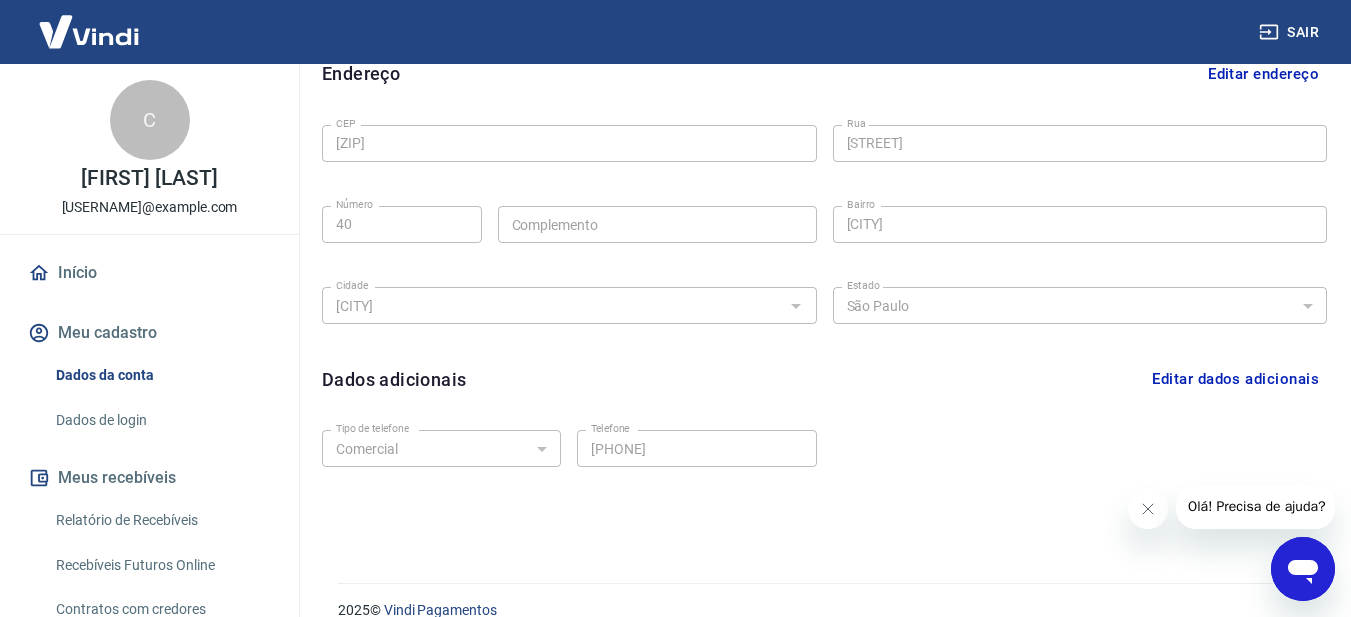 scroll, scrollTop: 663, scrollLeft: 0, axis: vertical 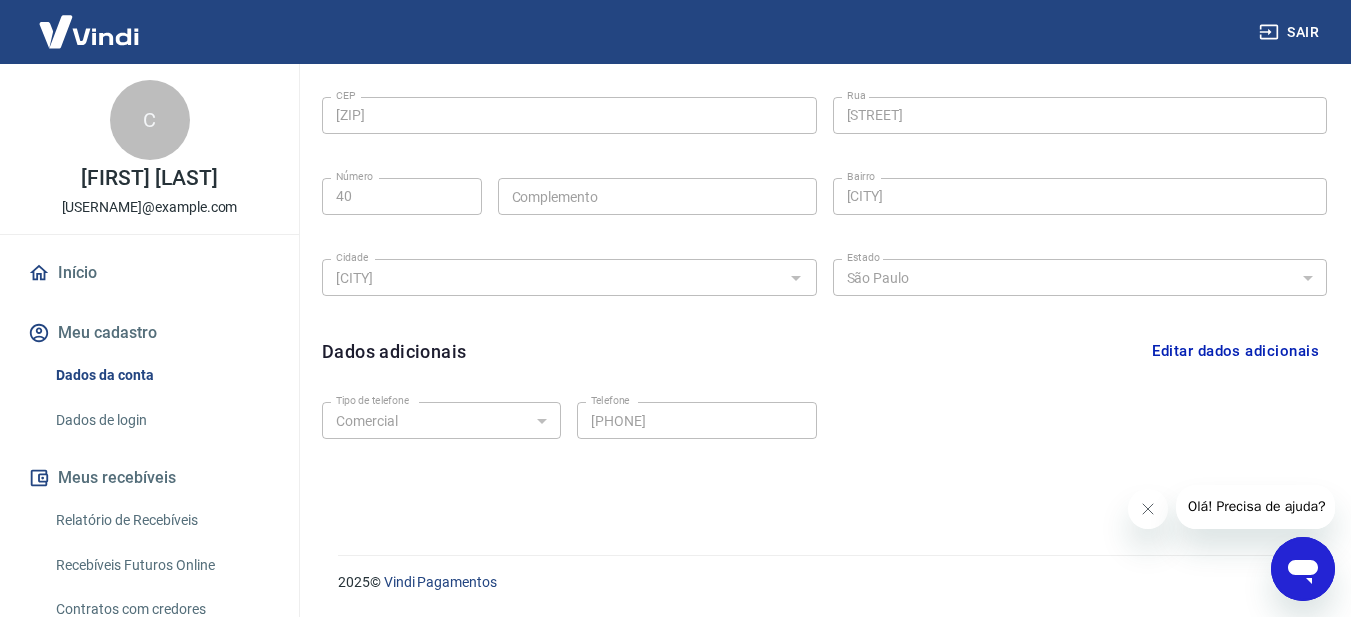 click on "Dados de login" at bounding box center (161, 420) 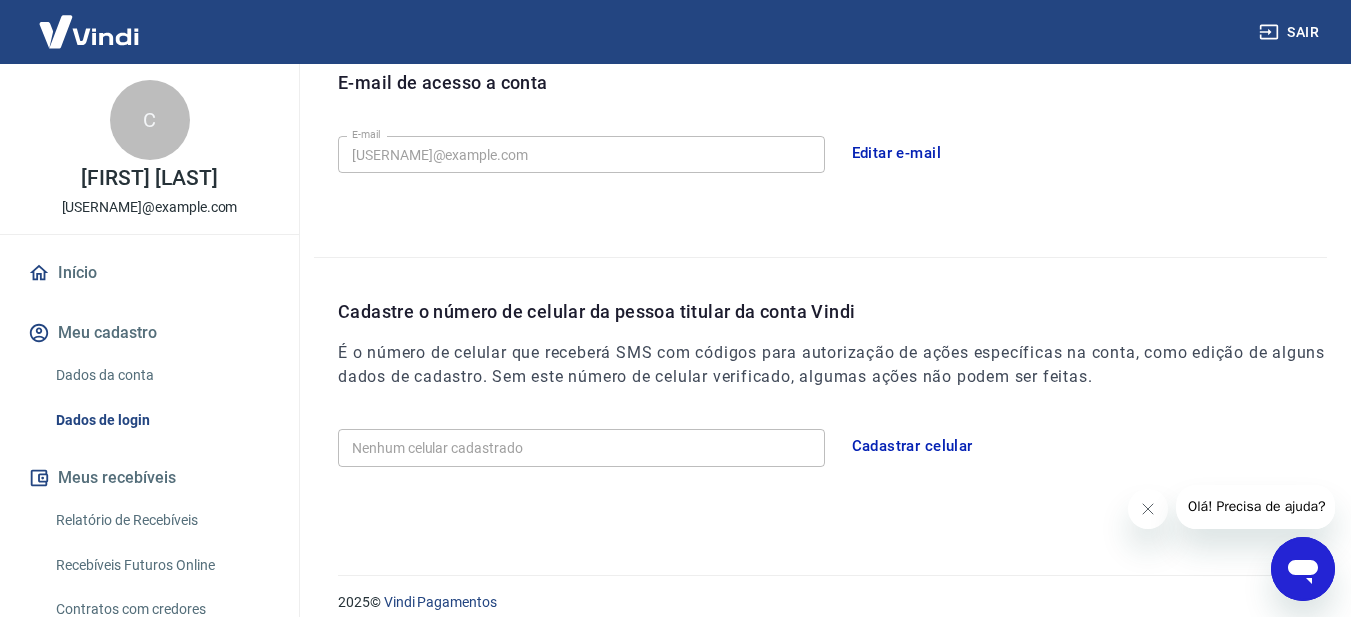 scroll, scrollTop: 596, scrollLeft: 0, axis: vertical 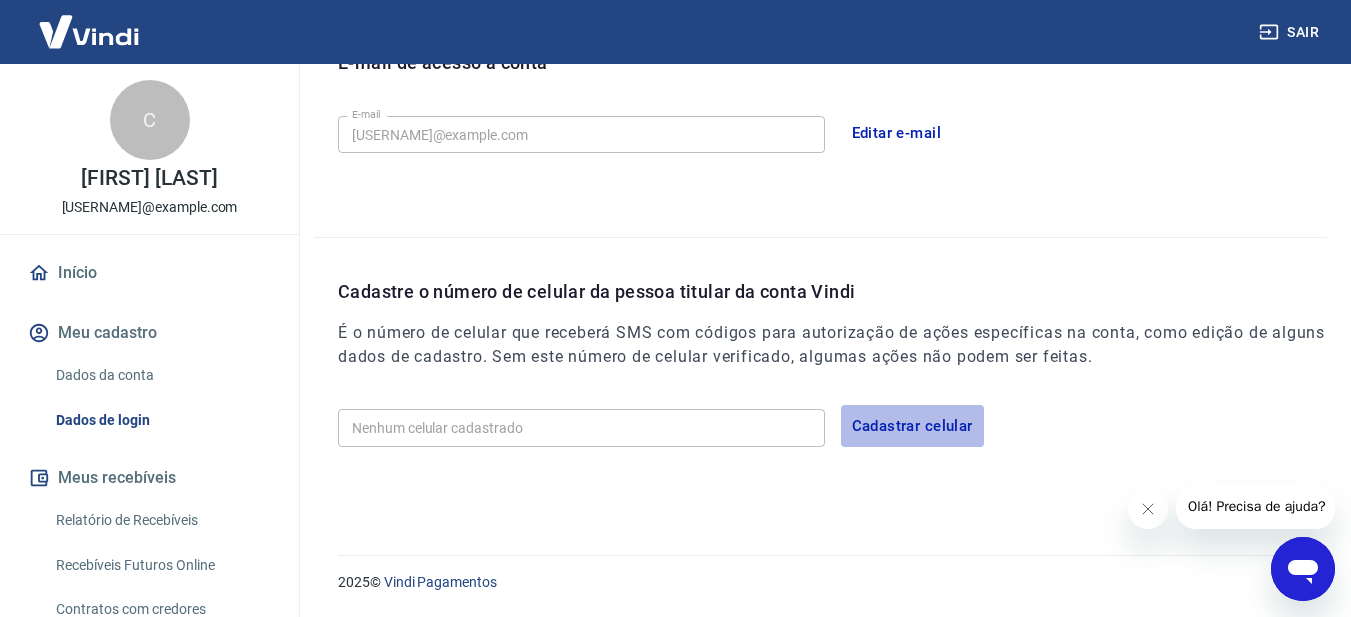 click on "Cadastrar celular" at bounding box center (912, 426) 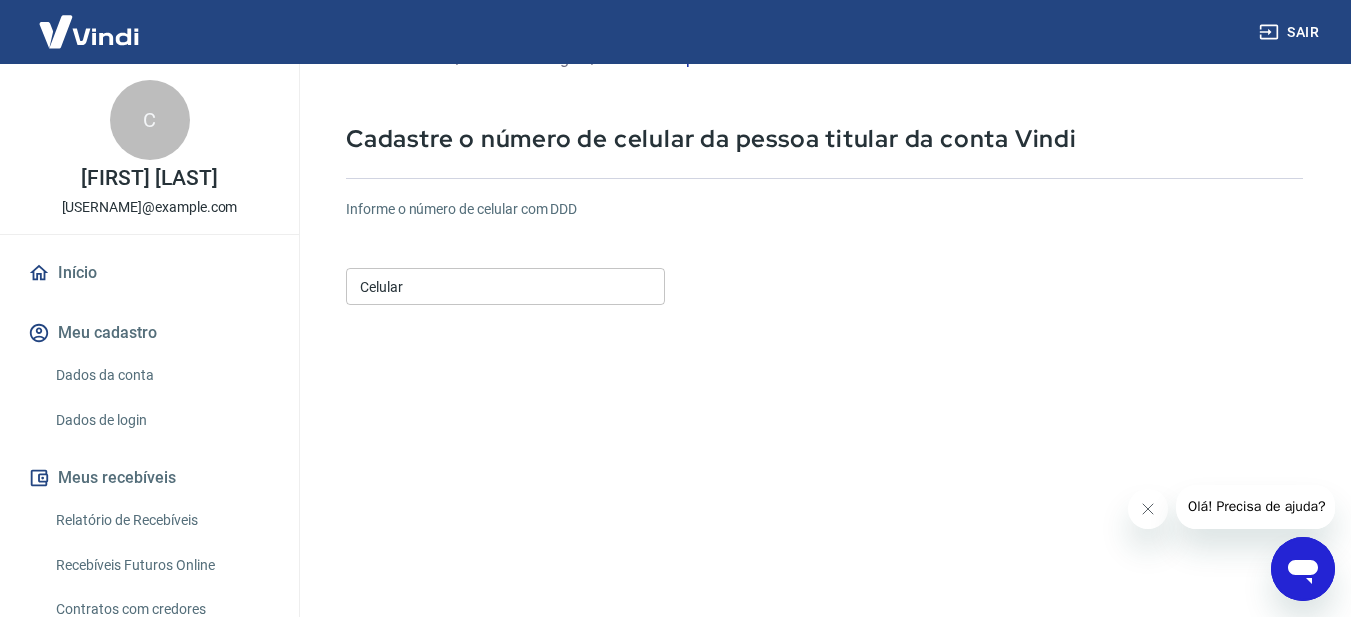 scroll, scrollTop: 0, scrollLeft: 0, axis: both 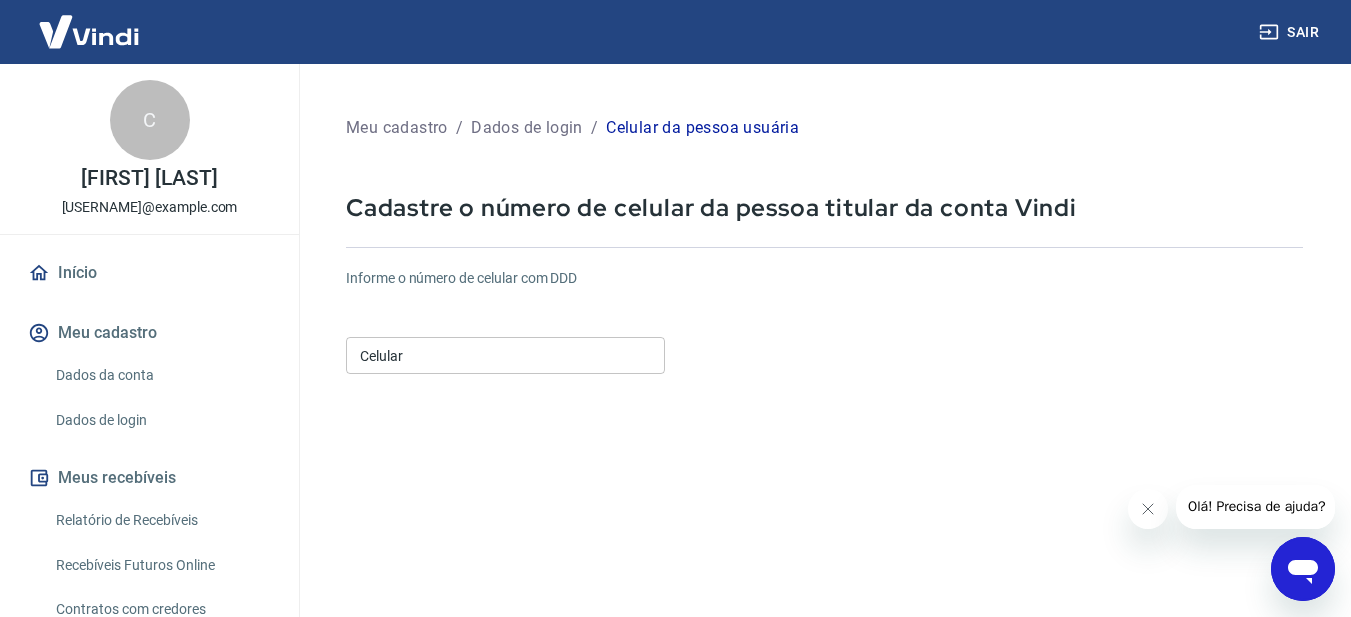 click on "Celular" at bounding box center [505, 355] 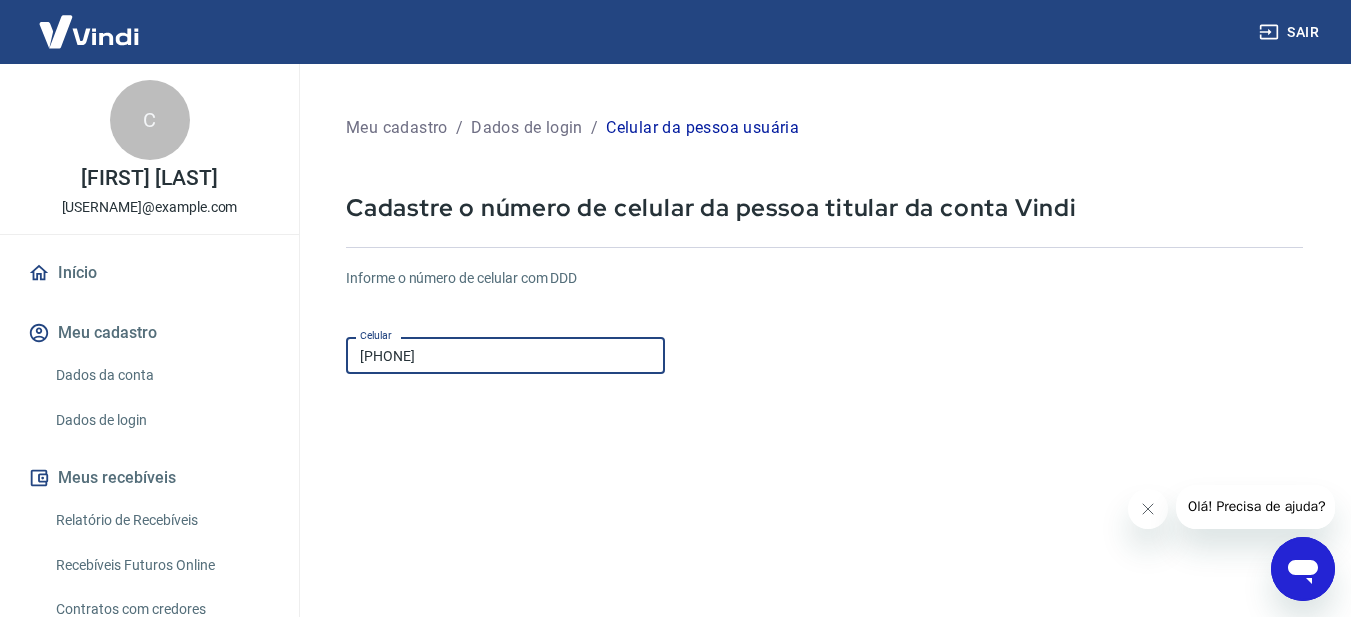 type on "[PHONE]" 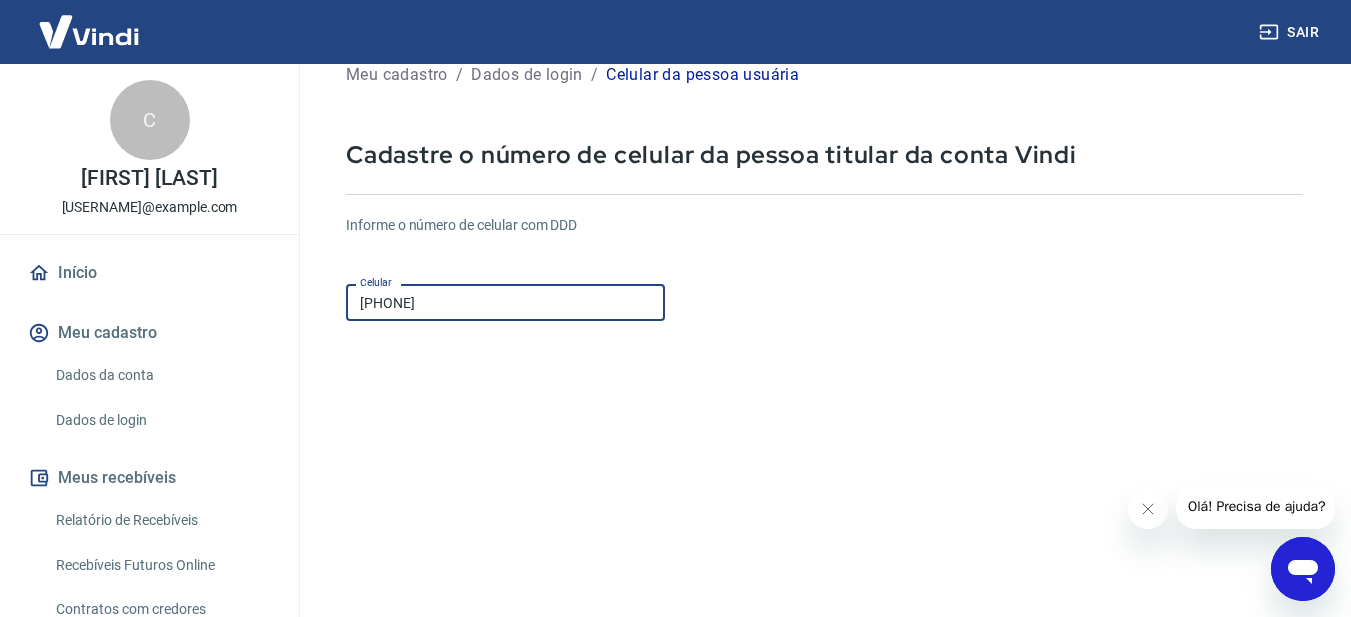 scroll, scrollTop: 100, scrollLeft: 0, axis: vertical 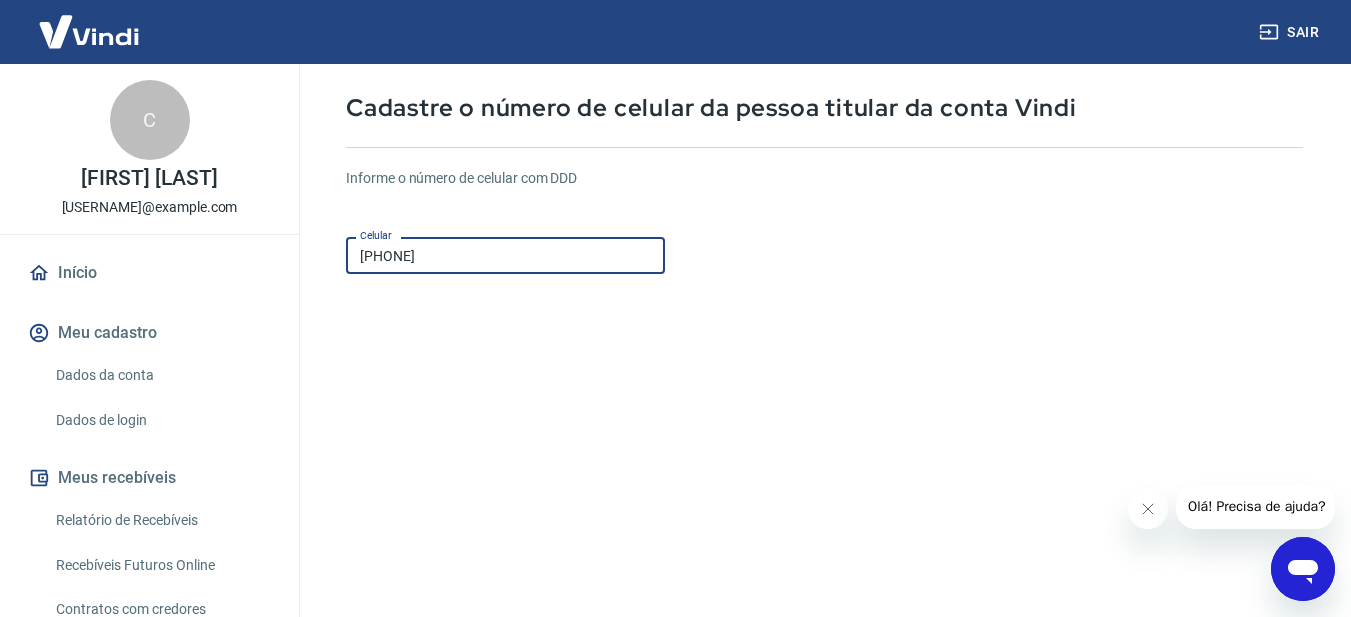 type on "[PHONE]" 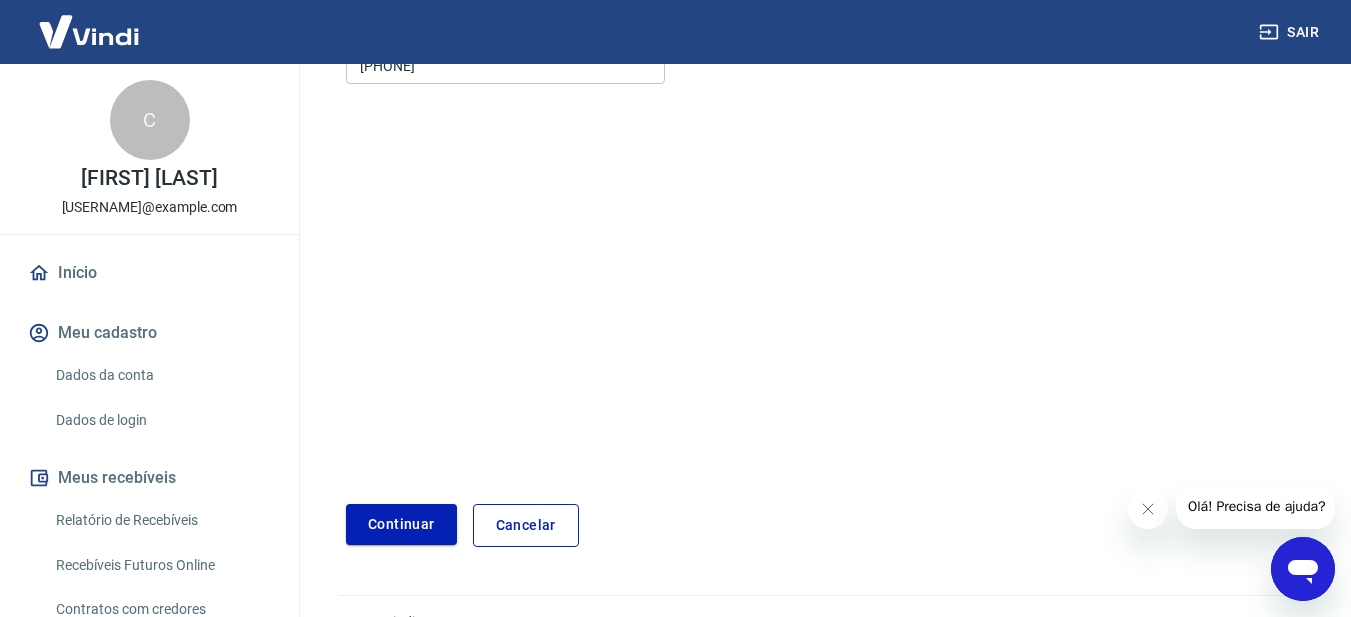 scroll, scrollTop: 330, scrollLeft: 0, axis: vertical 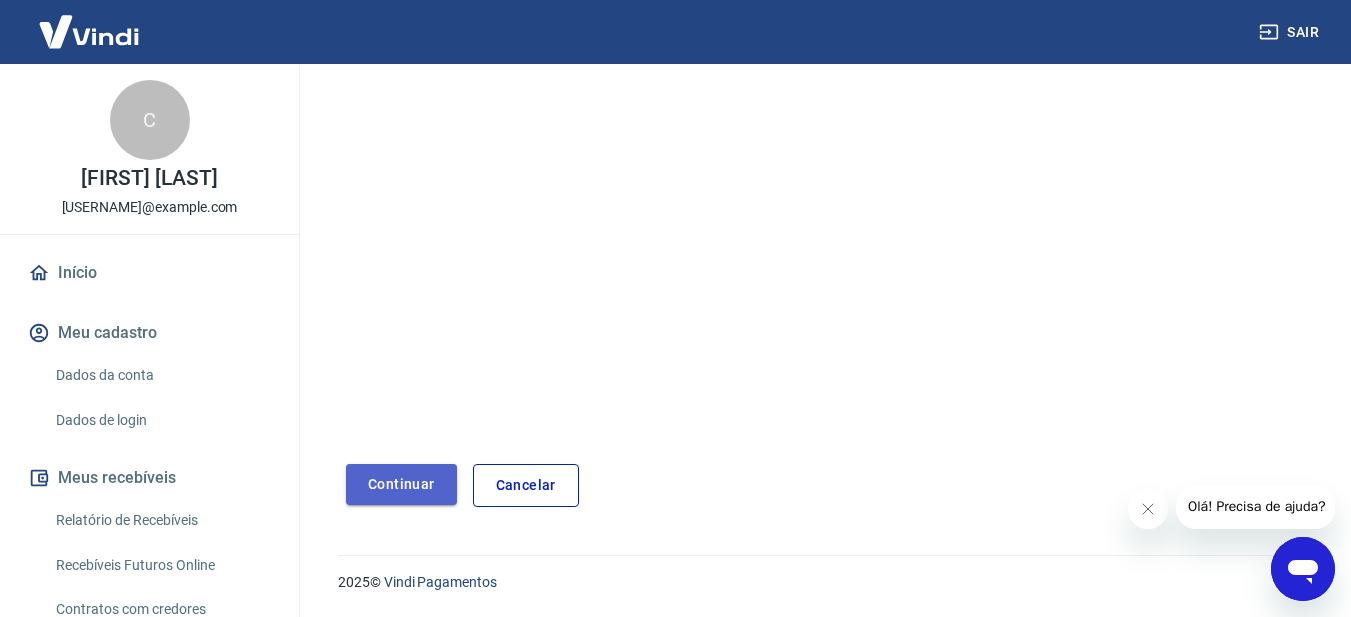 click on "Continuar" at bounding box center [401, 484] 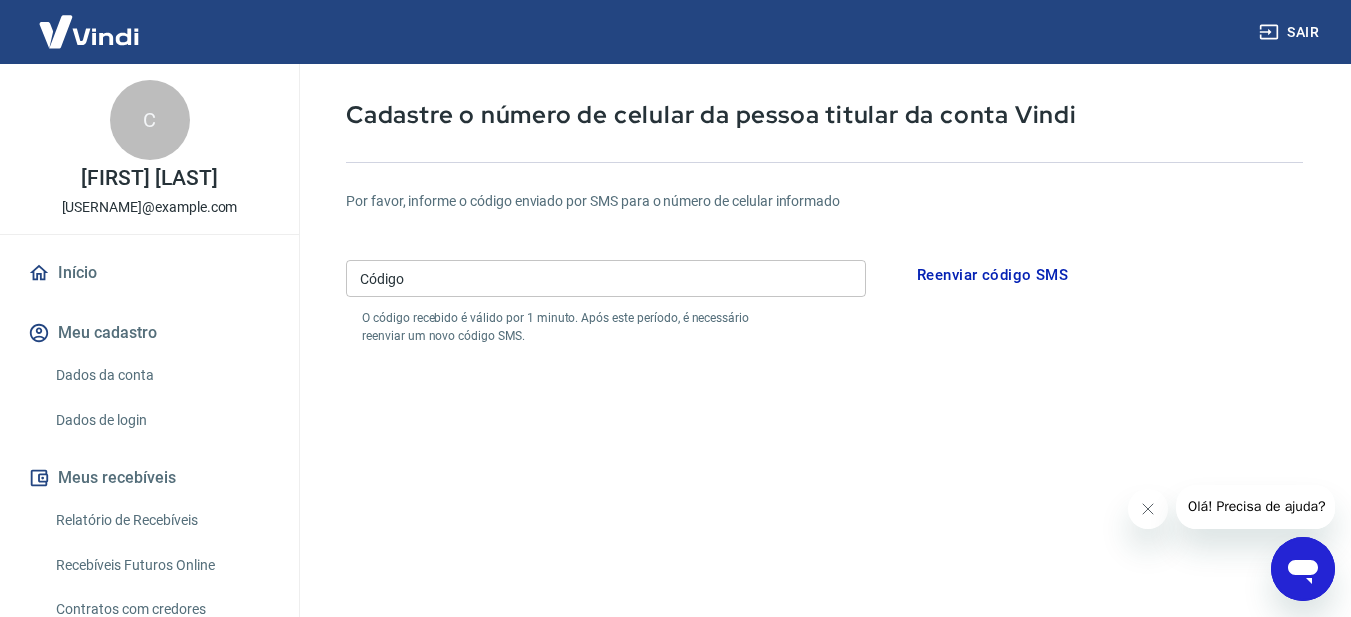 scroll, scrollTop: 30, scrollLeft: 0, axis: vertical 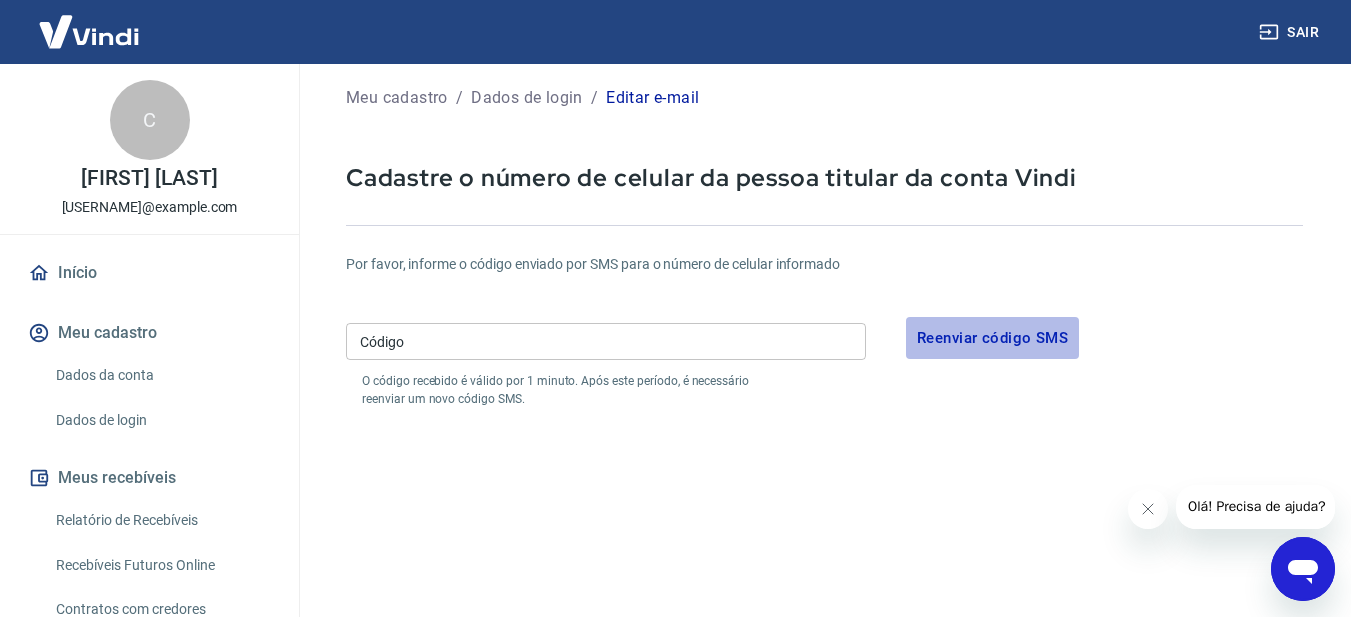 click on "Reenviar código SMS" at bounding box center (992, 338) 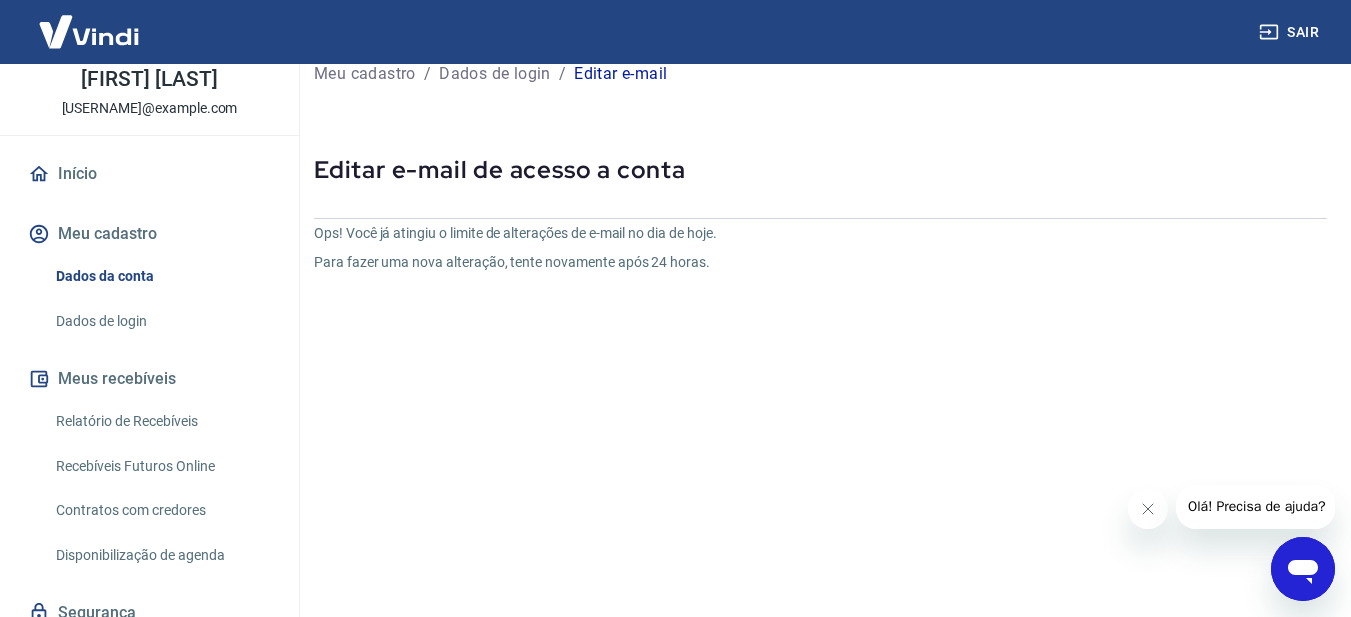 scroll, scrollTop: 100, scrollLeft: 0, axis: vertical 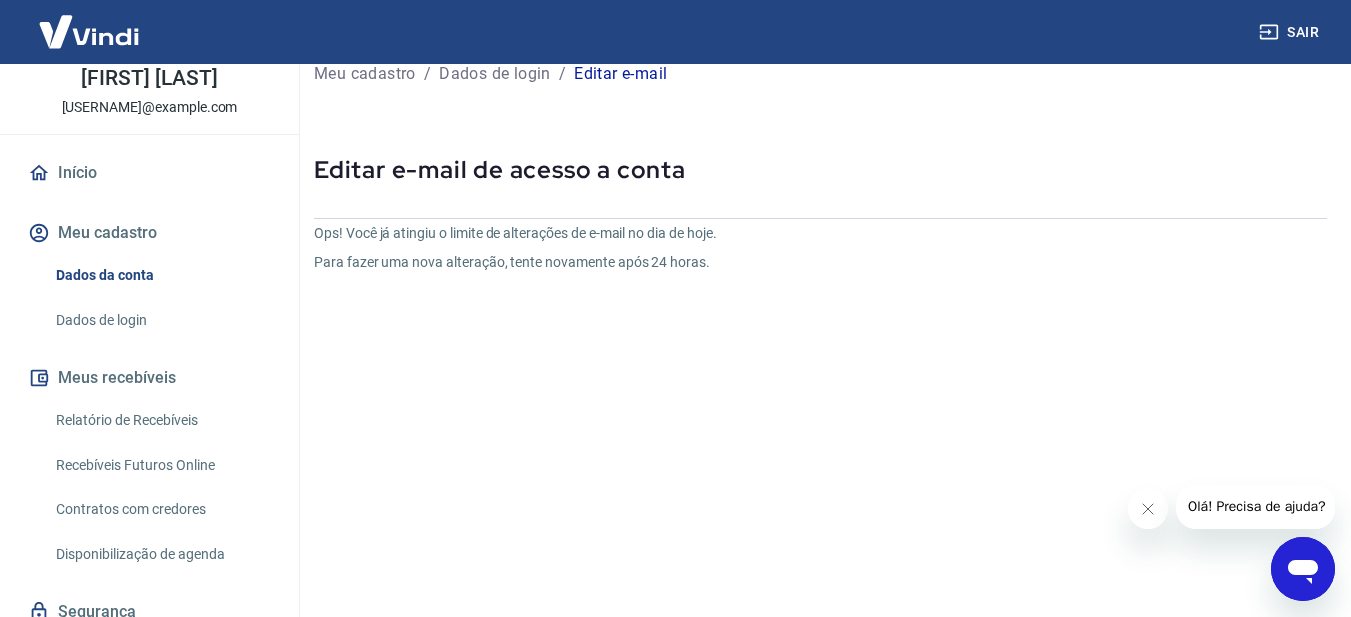 click on "Meus recebíveis" at bounding box center [149, 378] 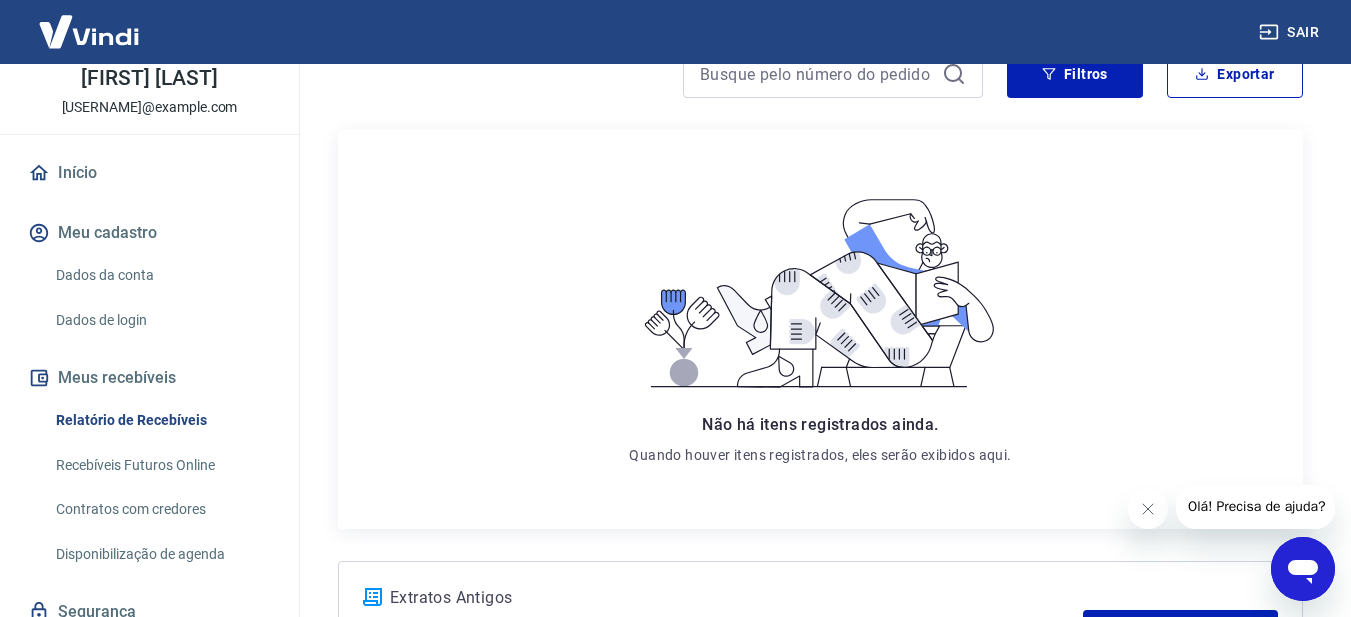 scroll, scrollTop: 200, scrollLeft: 0, axis: vertical 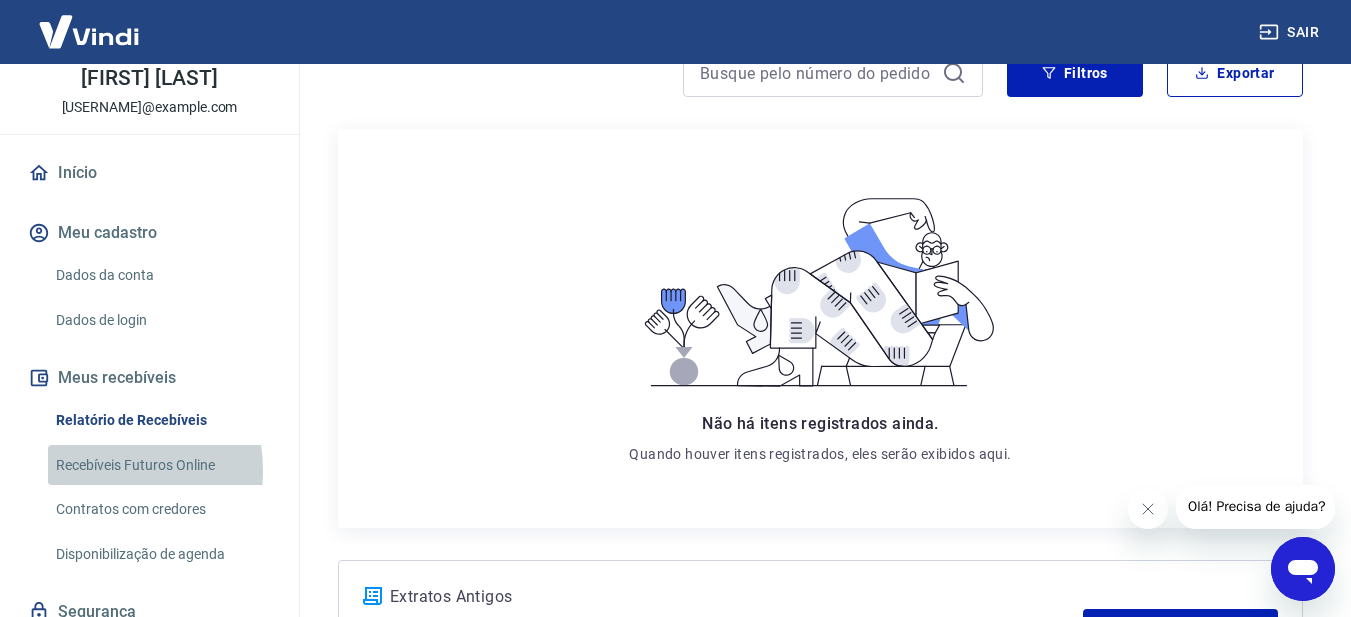 click on "Recebíveis Futuros Online" at bounding box center [161, 465] 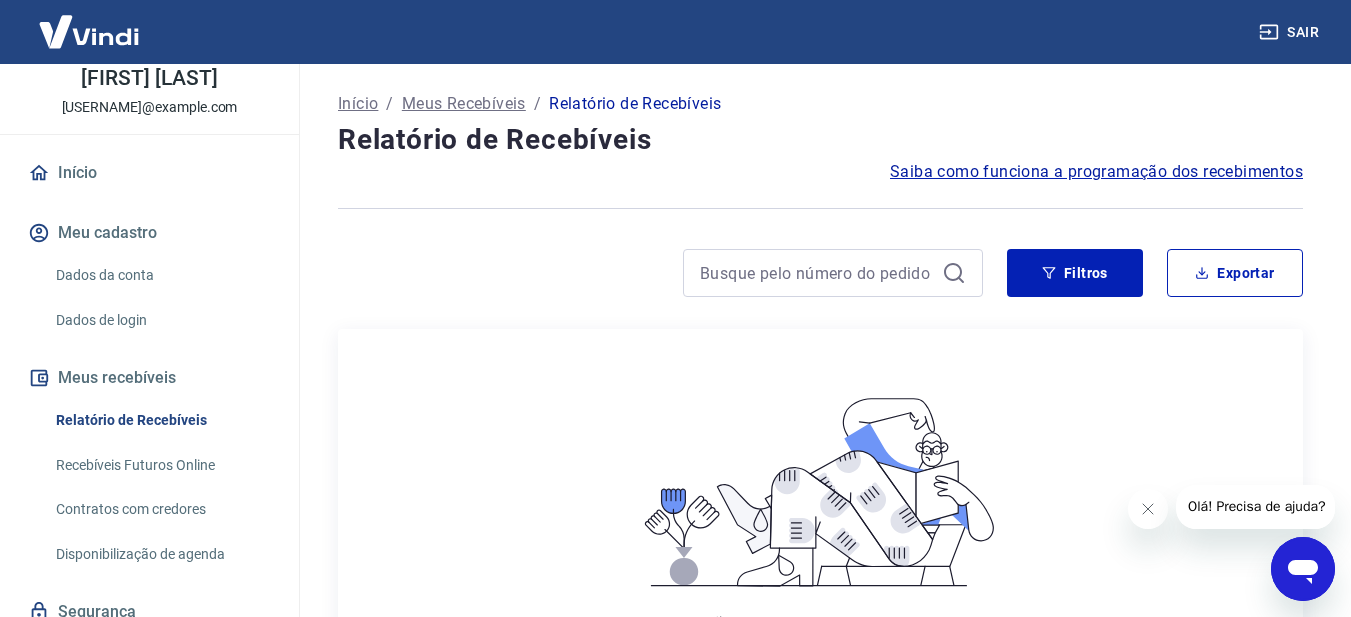 scroll, scrollTop: 100, scrollLeft: 0, axis: vertical 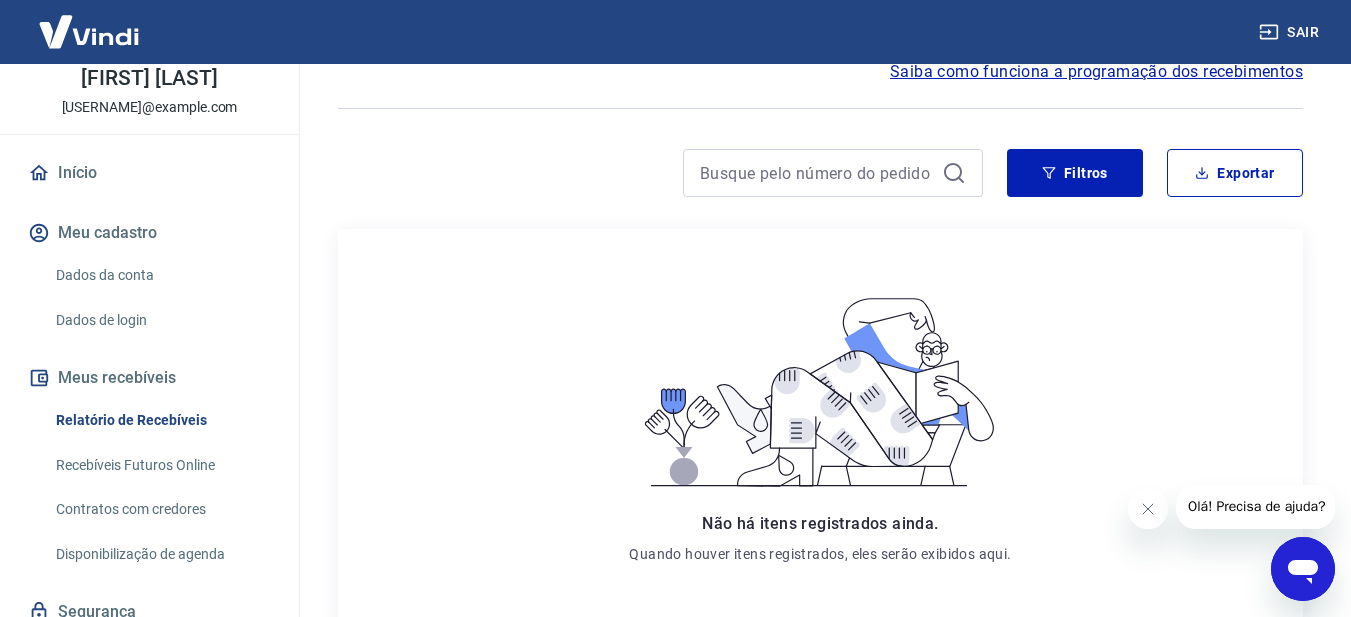 click on "Dados da conta" at bounding box center [161, 275] 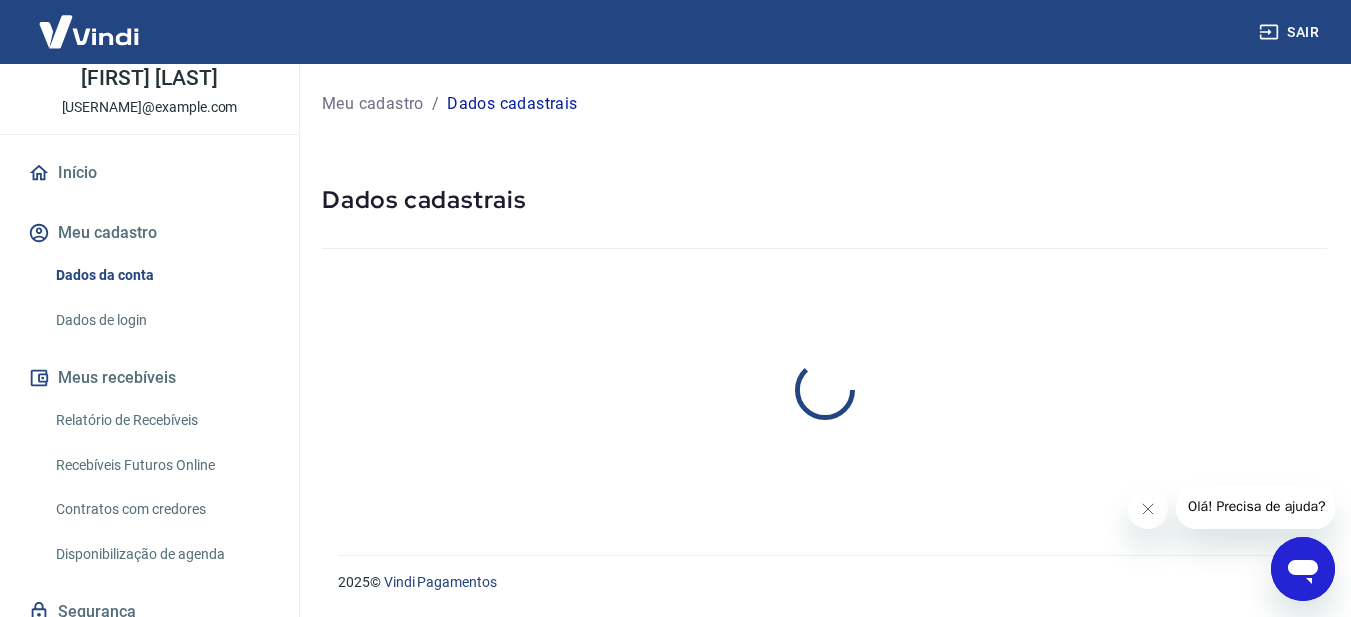 scroll, scrollTop: 0, scrollLeft: 0, axis: both 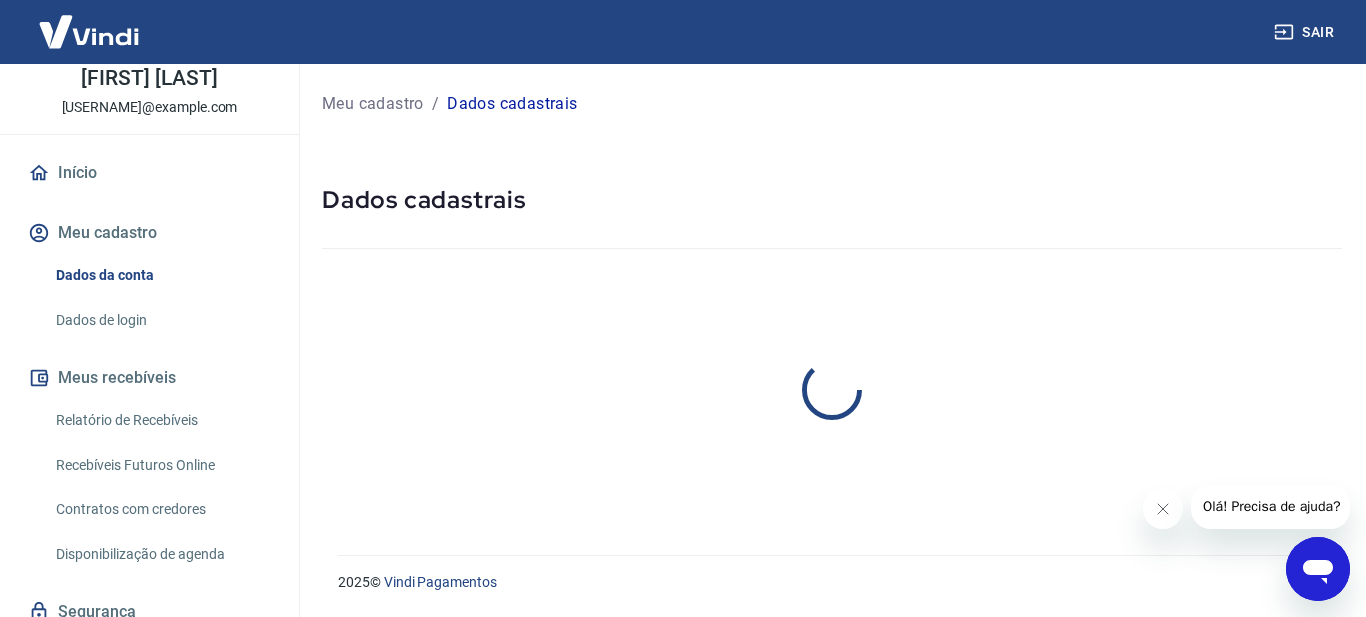 select on "SP" 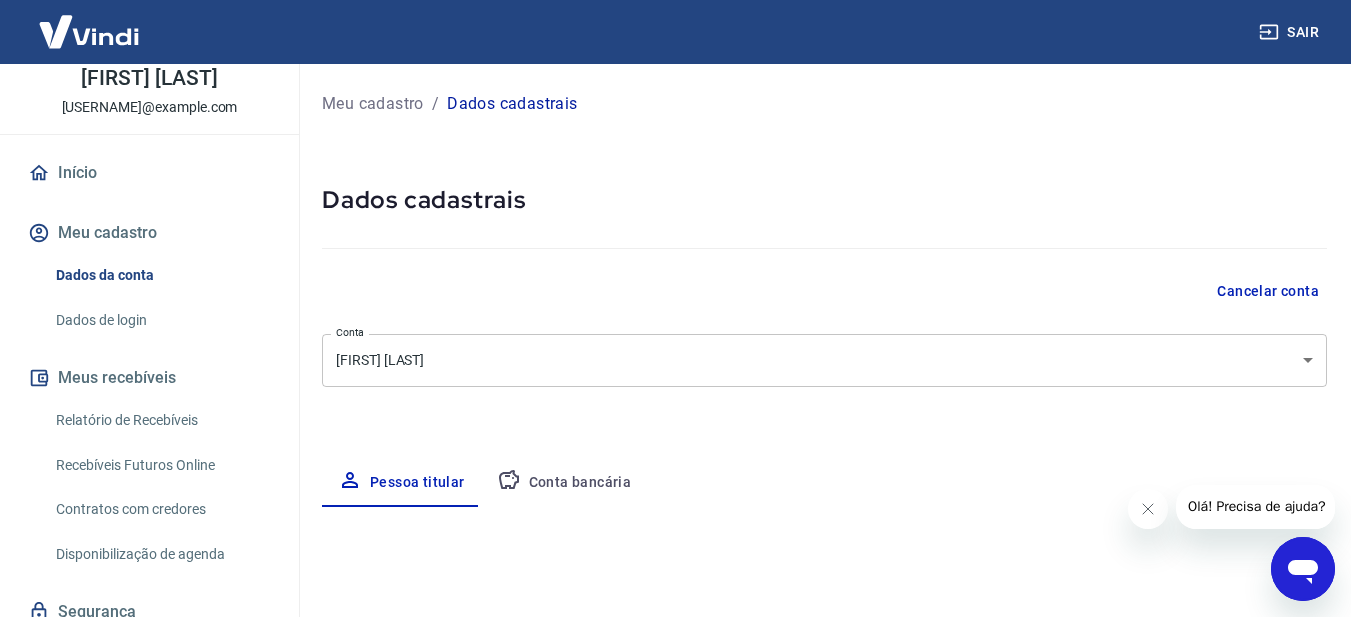 select on "business" 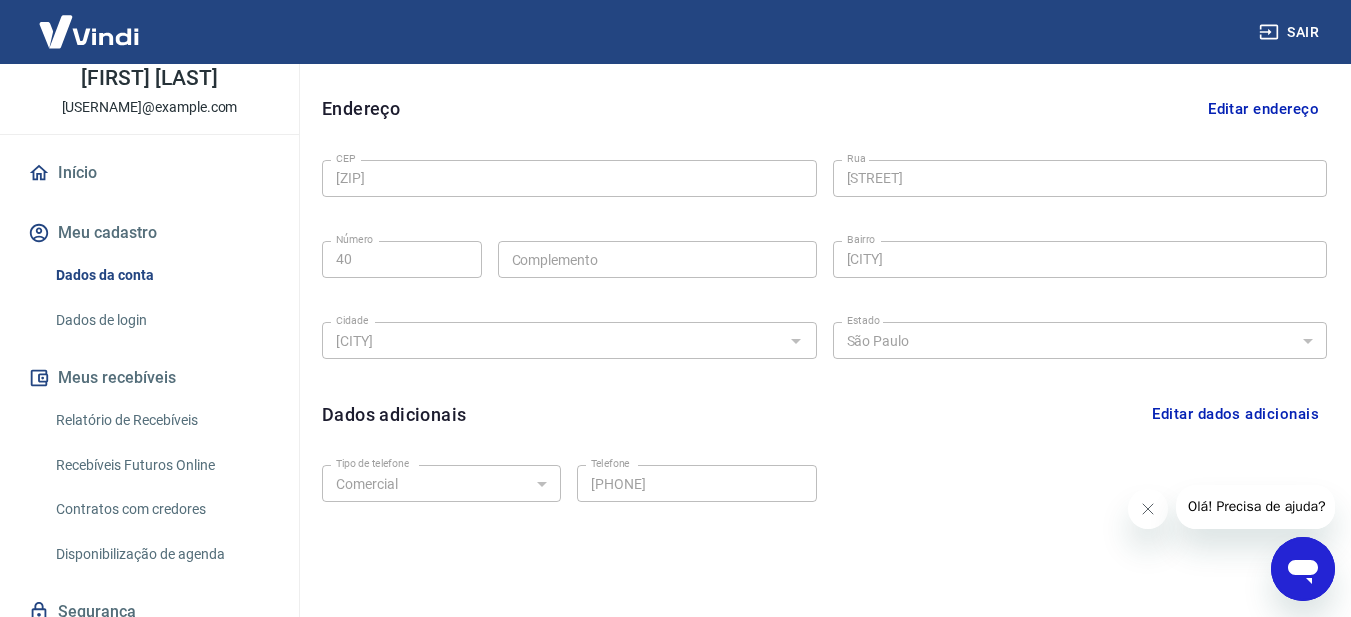 scroll, scrollTop: 663, scrollLeft: 0, axis: vertical 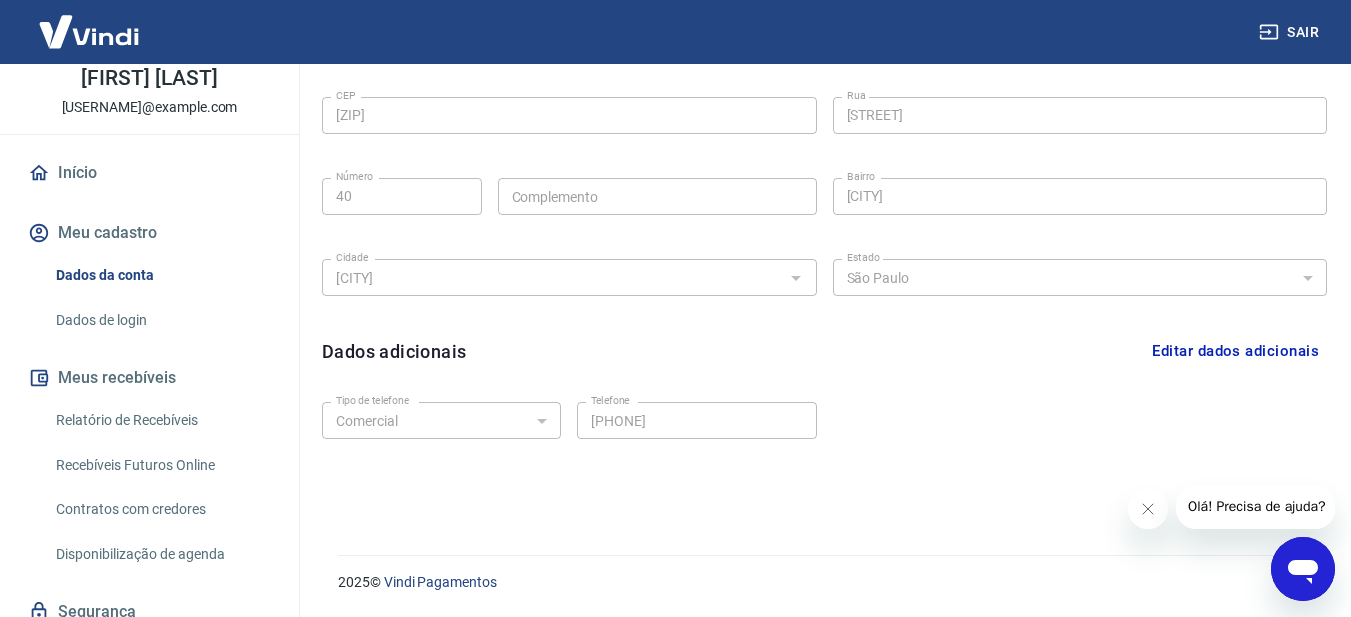 click on "Dados de login" at bounding box center (161, 320) 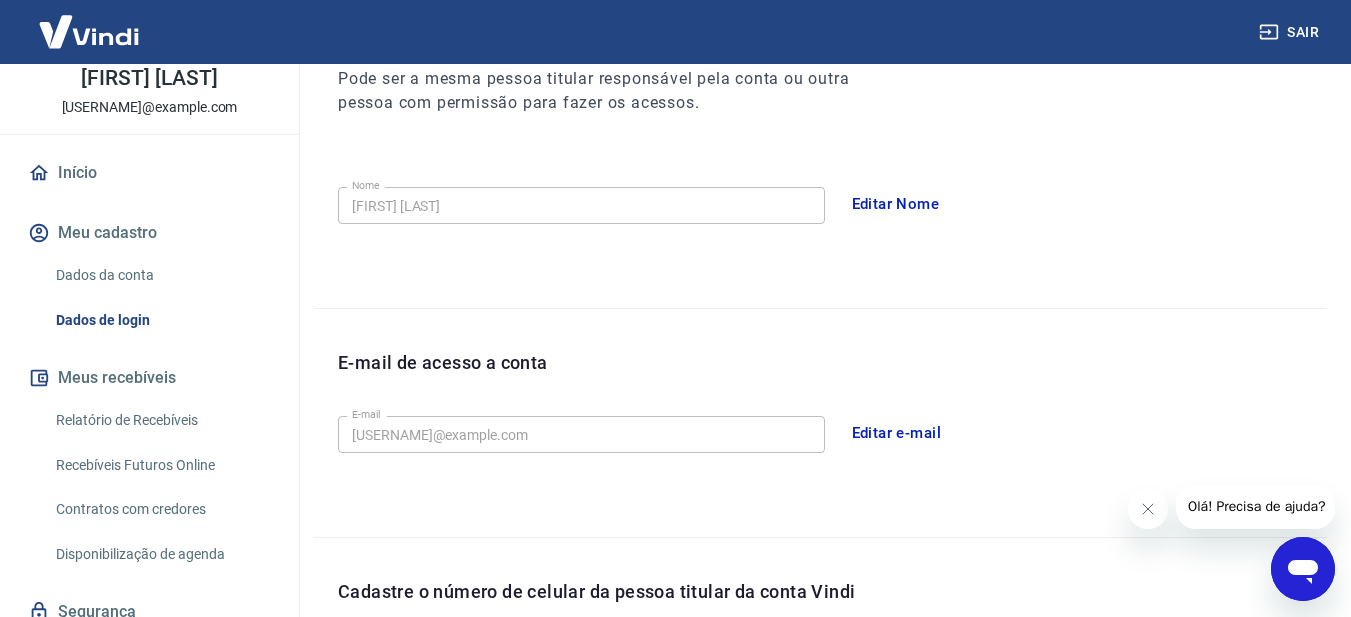 scroll, scrollTop: 596, scrollLeft: 0, axis: vertical 